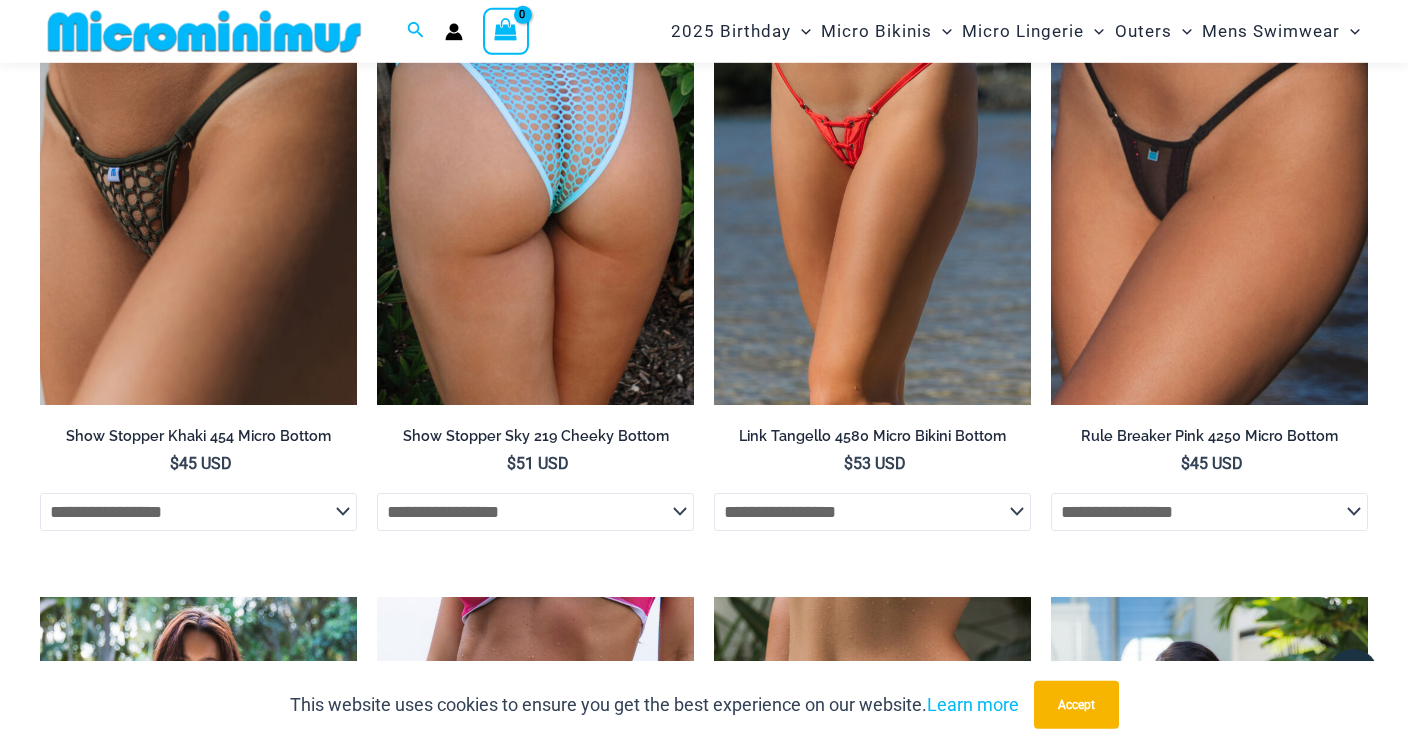 scroll, scrollTop: 4793, scrollLeft: 0, axis: vertical 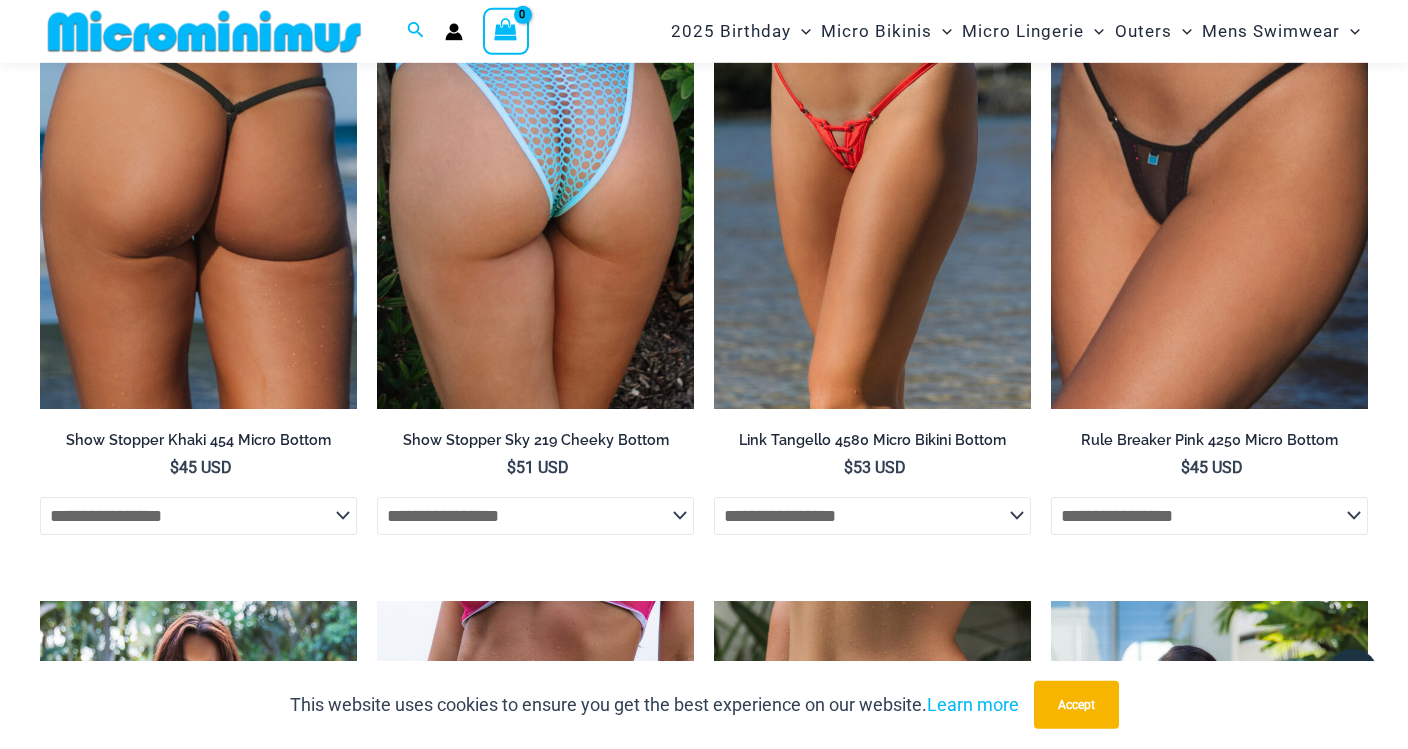 click at bounding box center [198, 172] 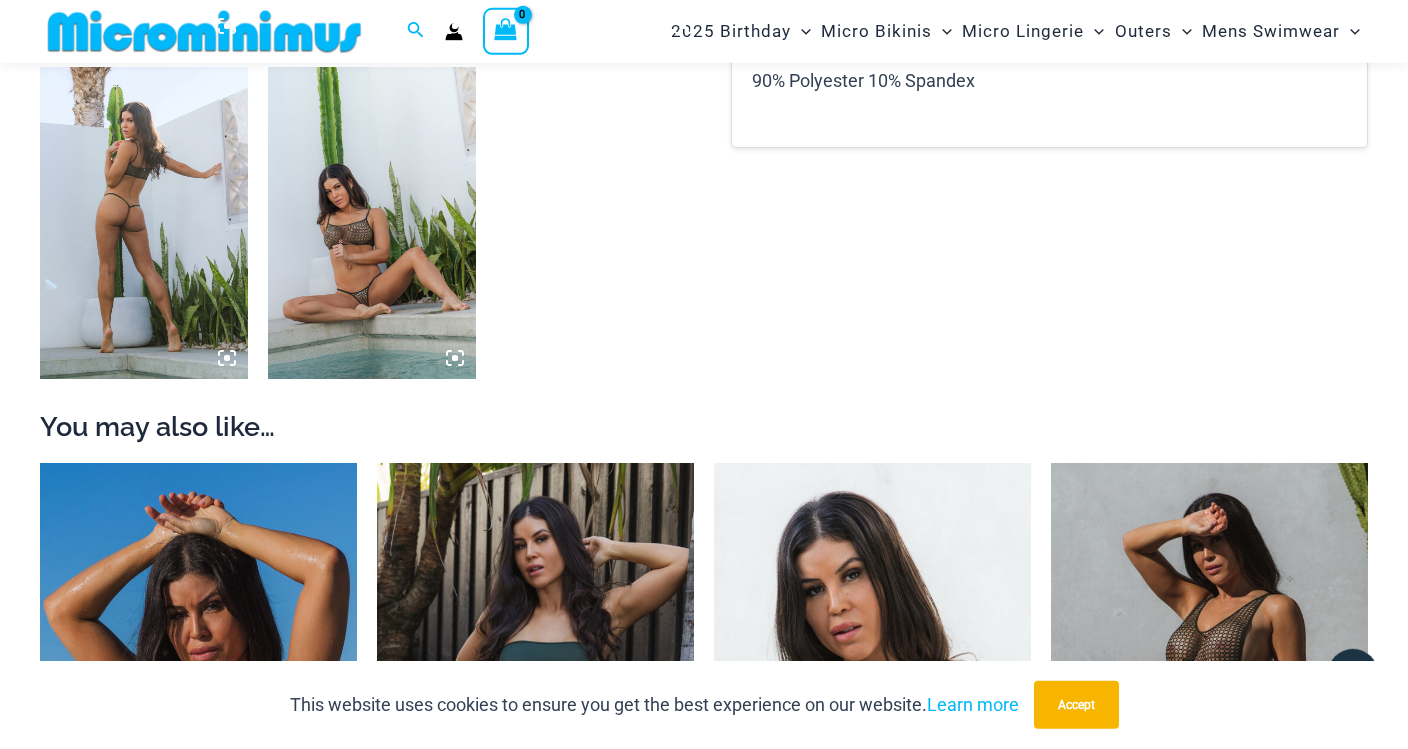 scroll, scrollTop: 1295, scrollLeft: 0, axis: vertical 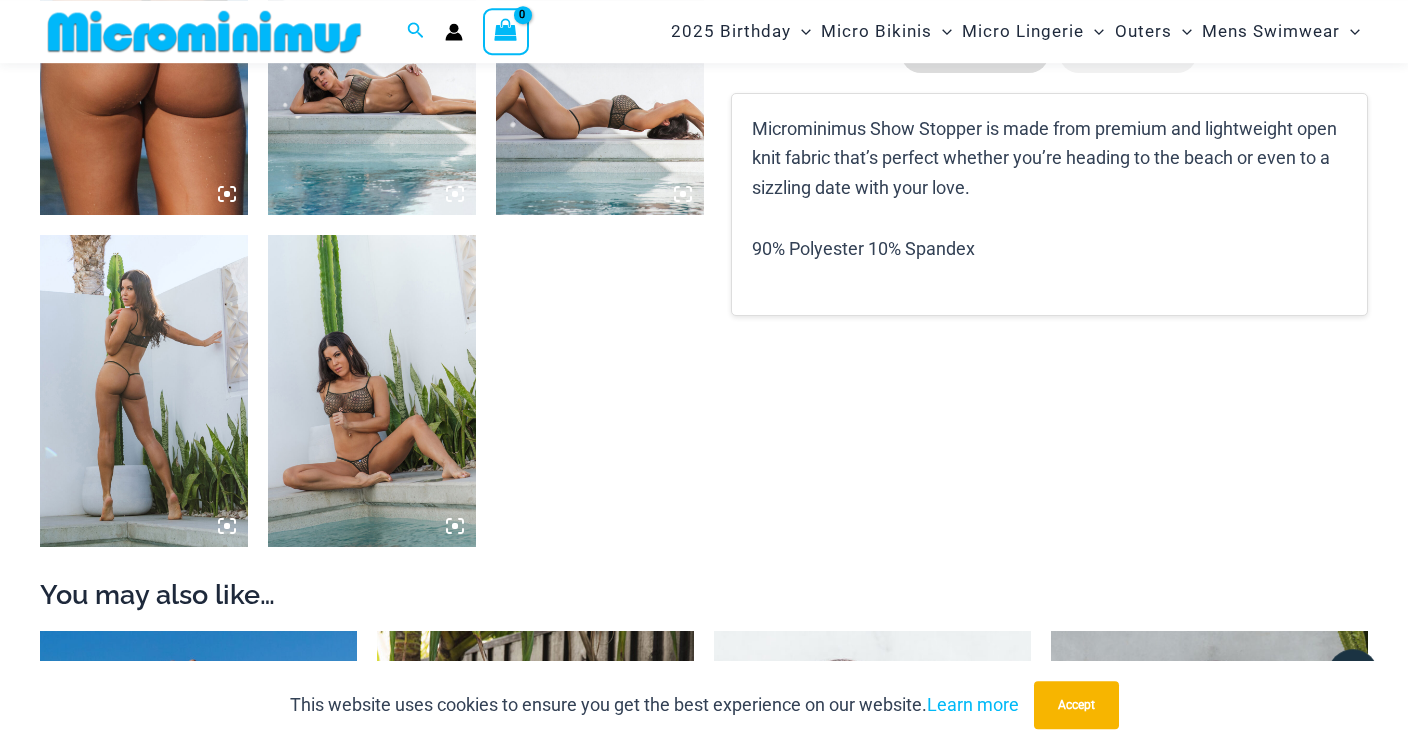 click 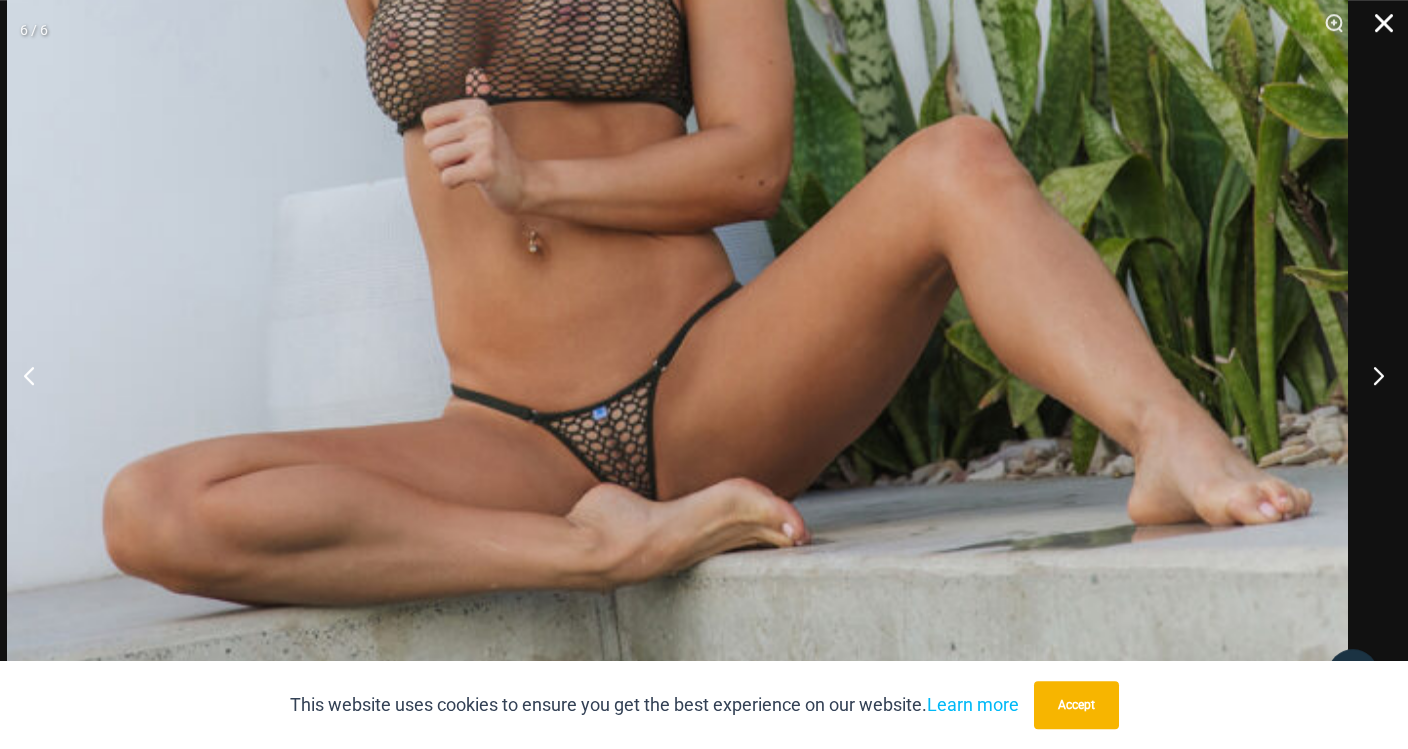 click at bounding box center [1377, 30] 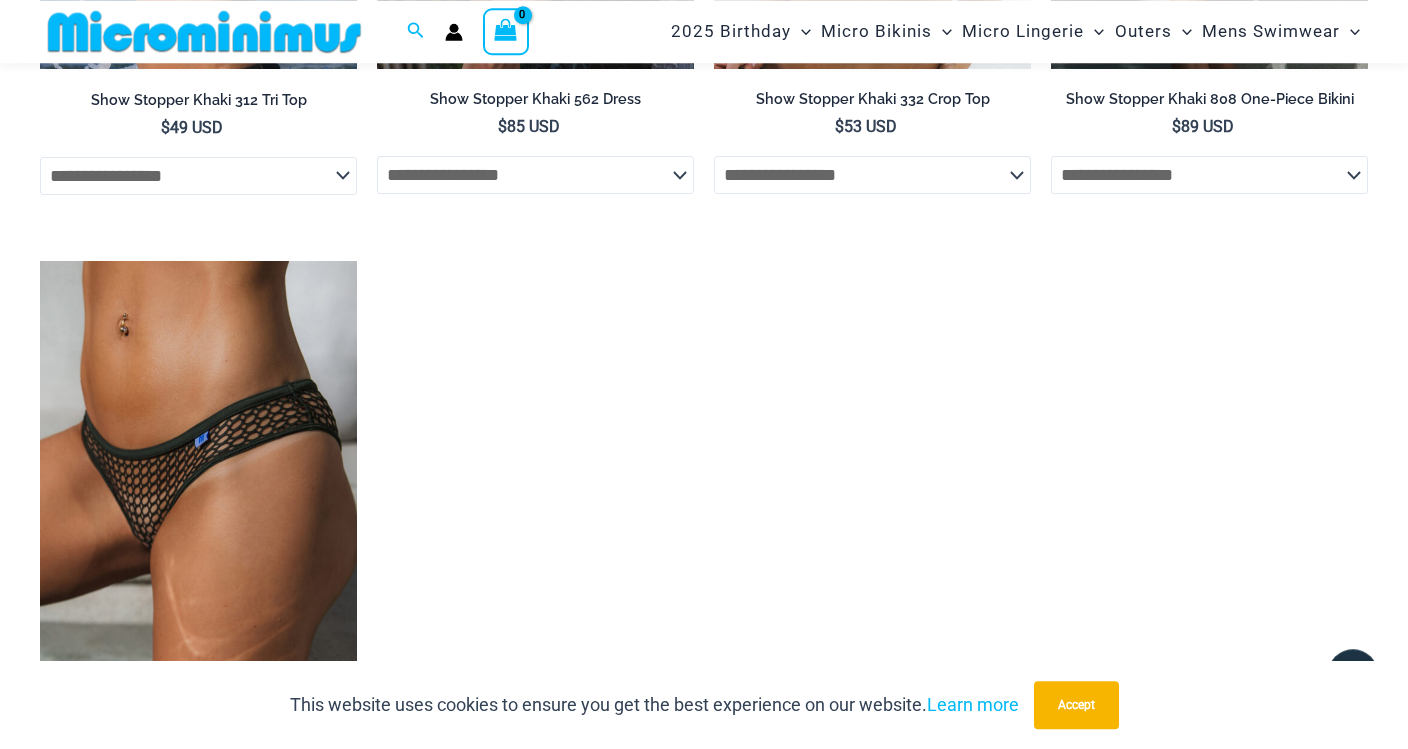 scroll, scrollTop: 2365, scrollLeft: 0, axis: vertical 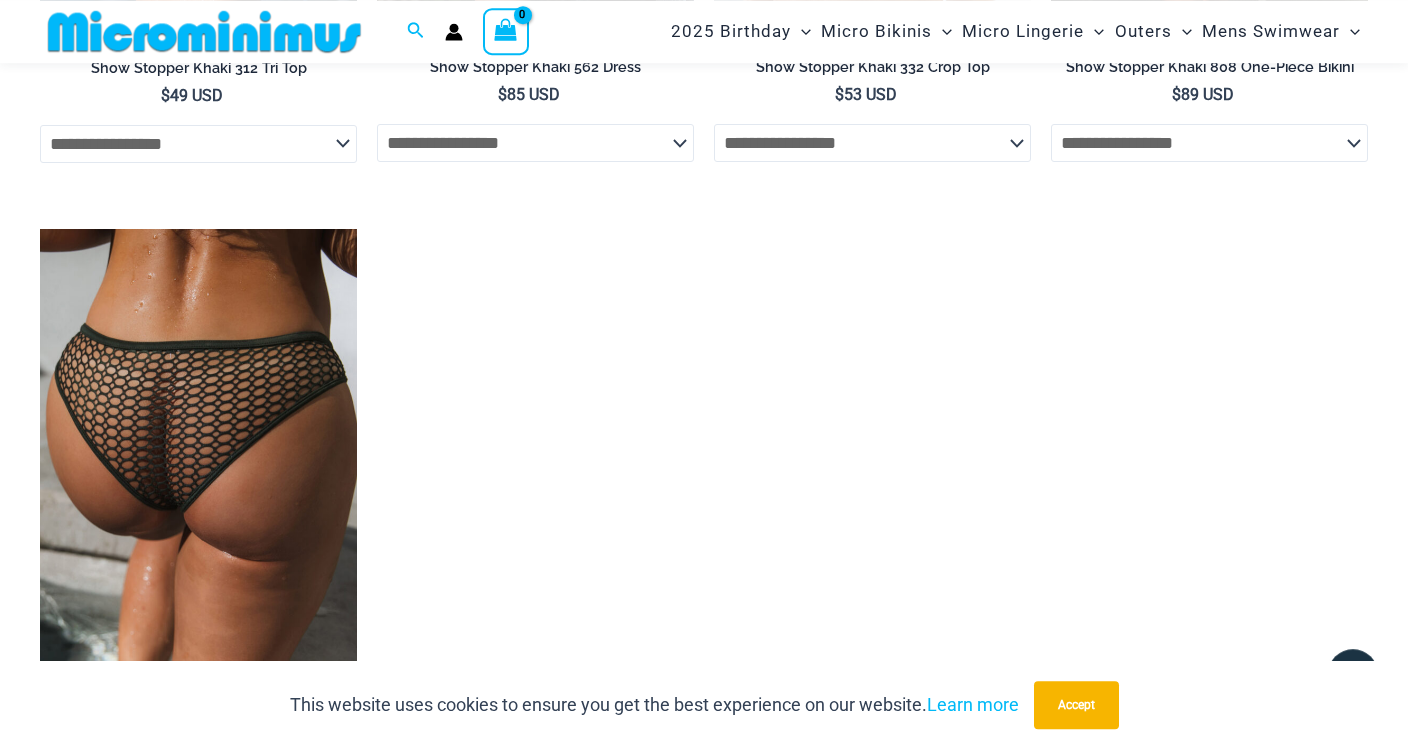 click at bounding box center [198, 467] 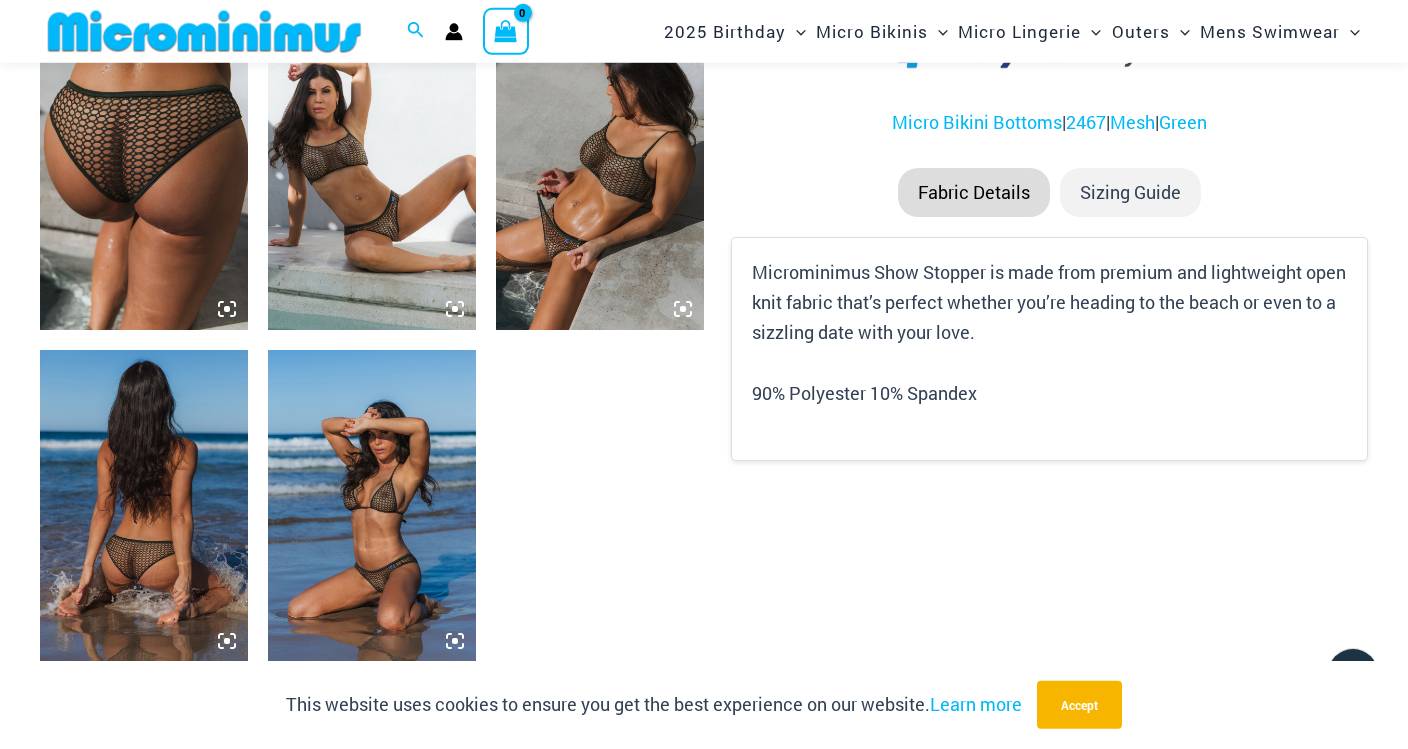 scroll, scrollTop: 1181, scrollLeft: 0, axis: vertical 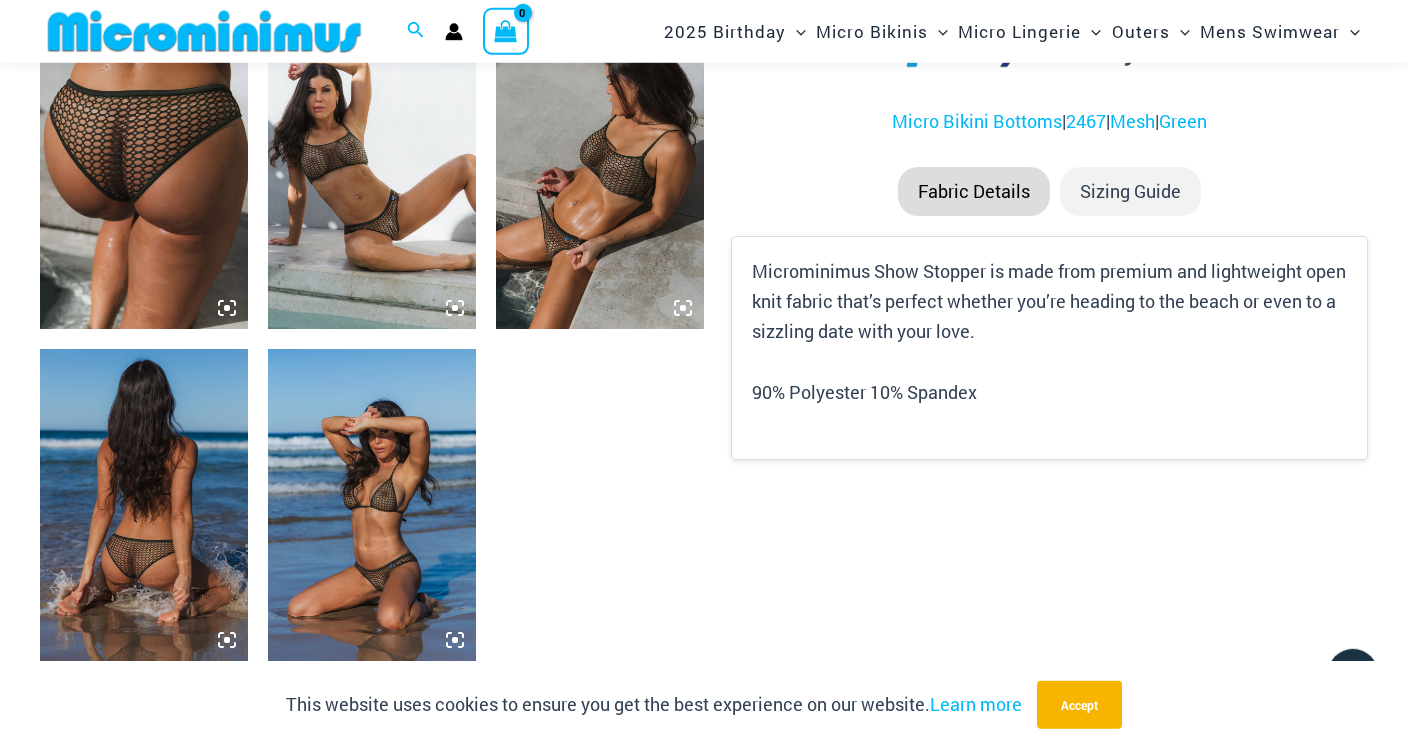 click 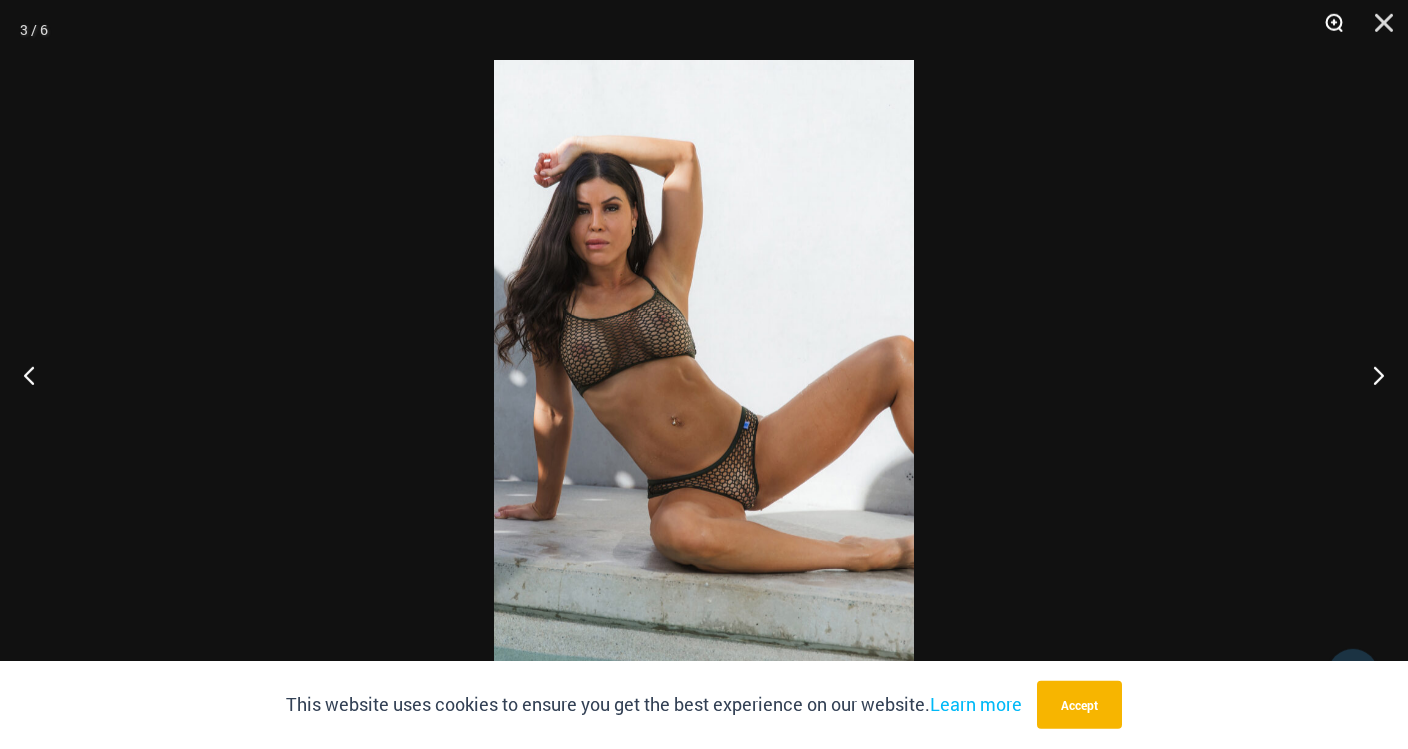 click at bounding box center [1327, 30] 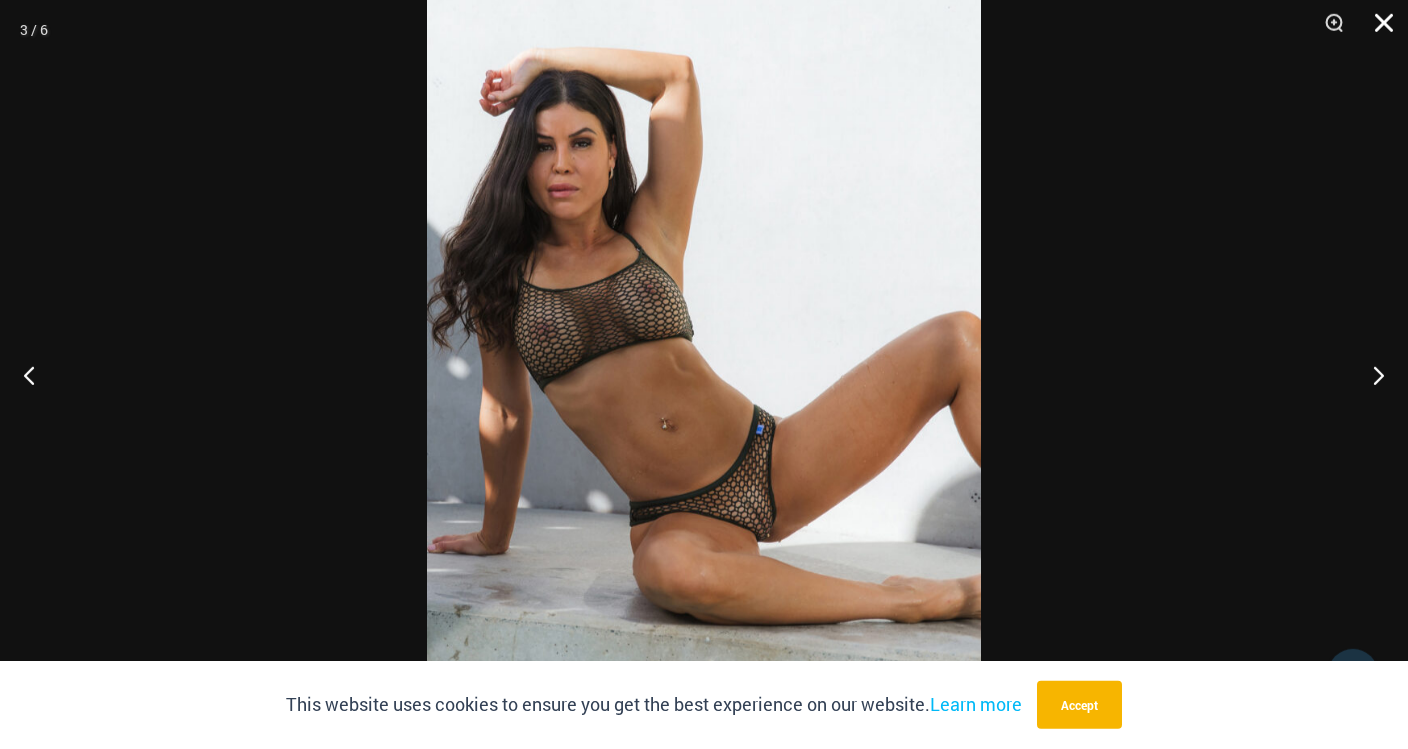 click at bounding box center [1377, 30] 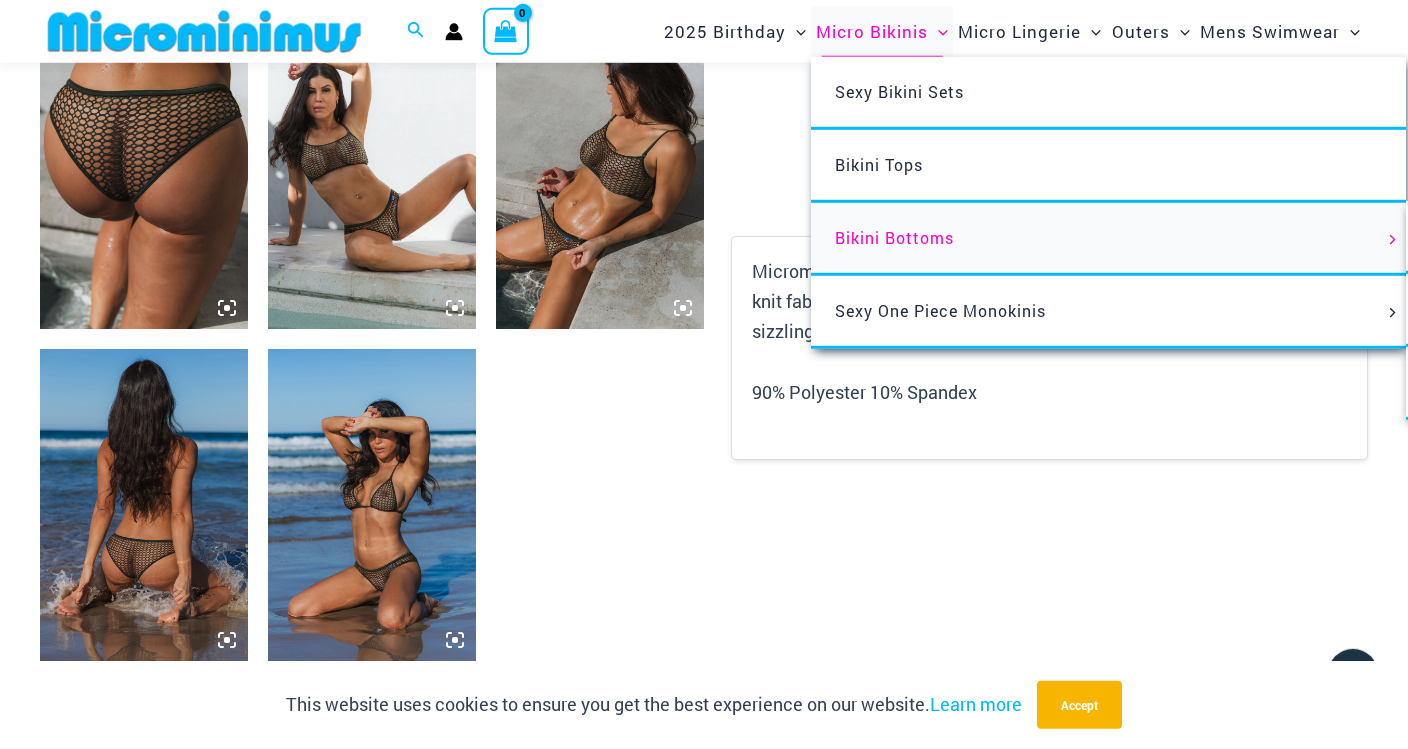 click on "Bikini Bottoms" at bounding box center [894, 237] 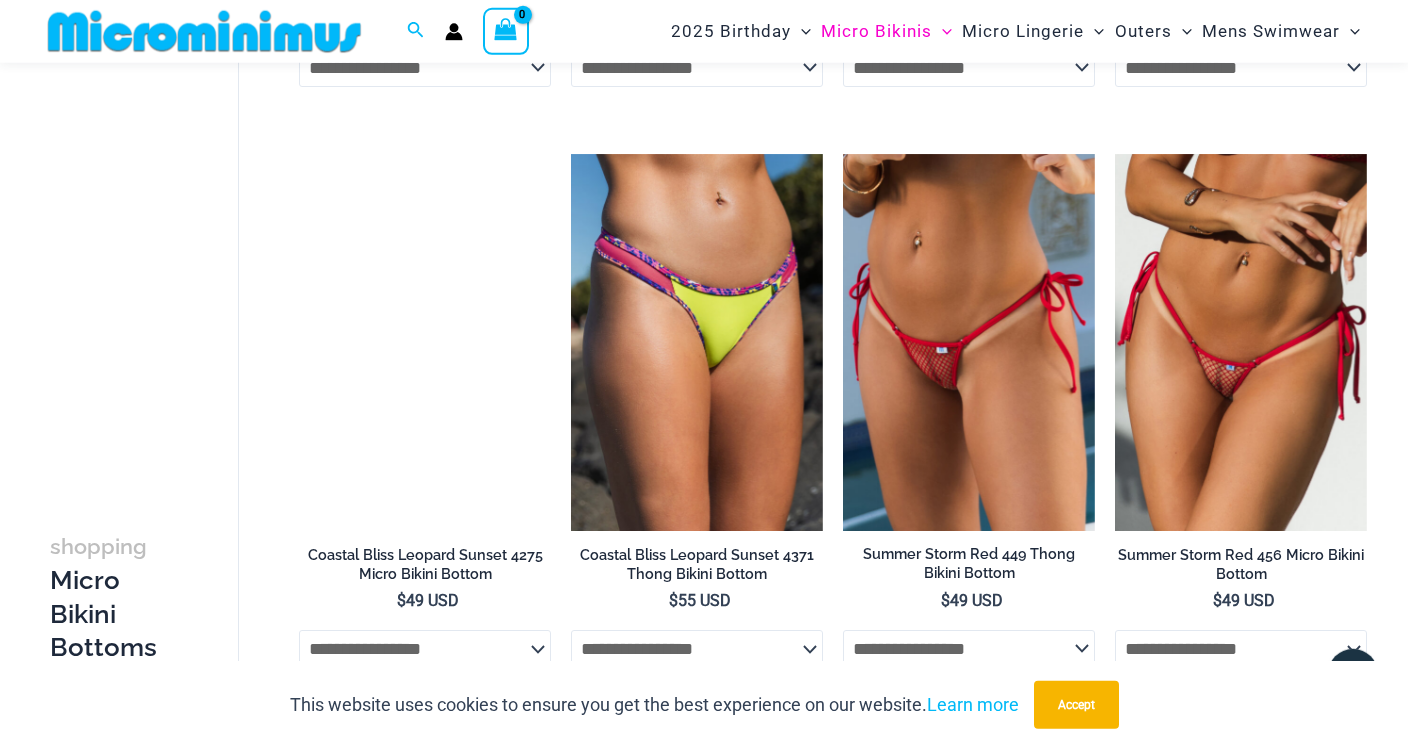 scroll, scrollTop: 1621, scrollLeft: 0, axis: vertical 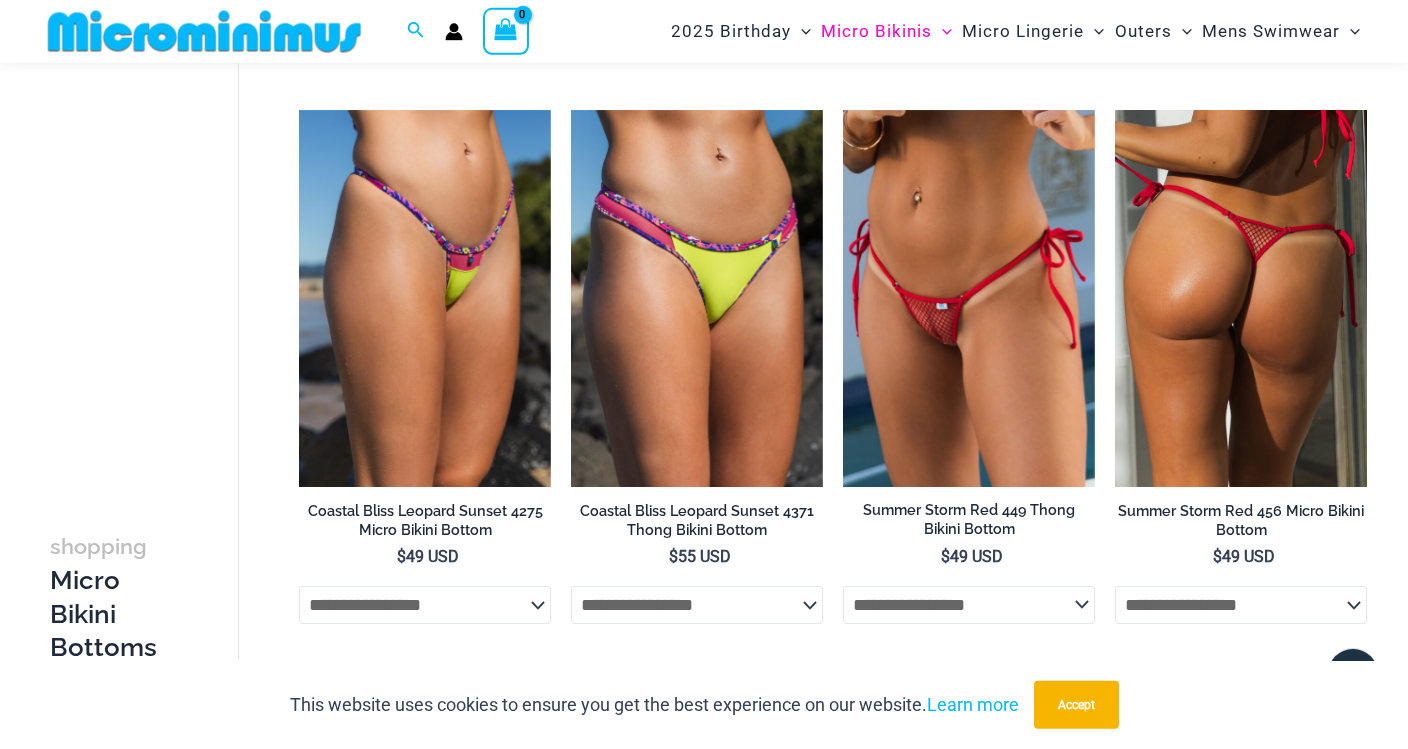 click on "Summer Storm Red 456 Micro Bikini Bottom" at bounding box center (1241, 520) 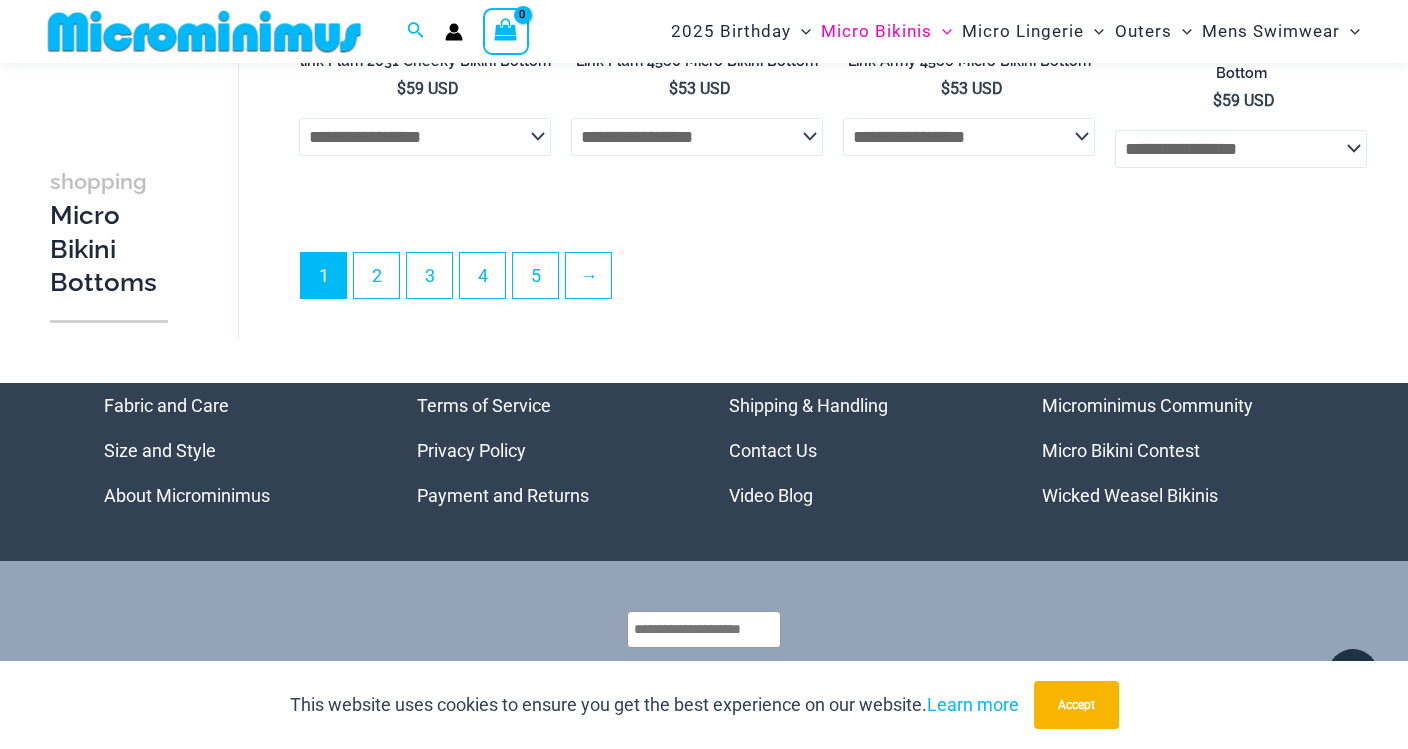 scroll, scrollTop: 5670, scrollLeft: 0, axis: vertical 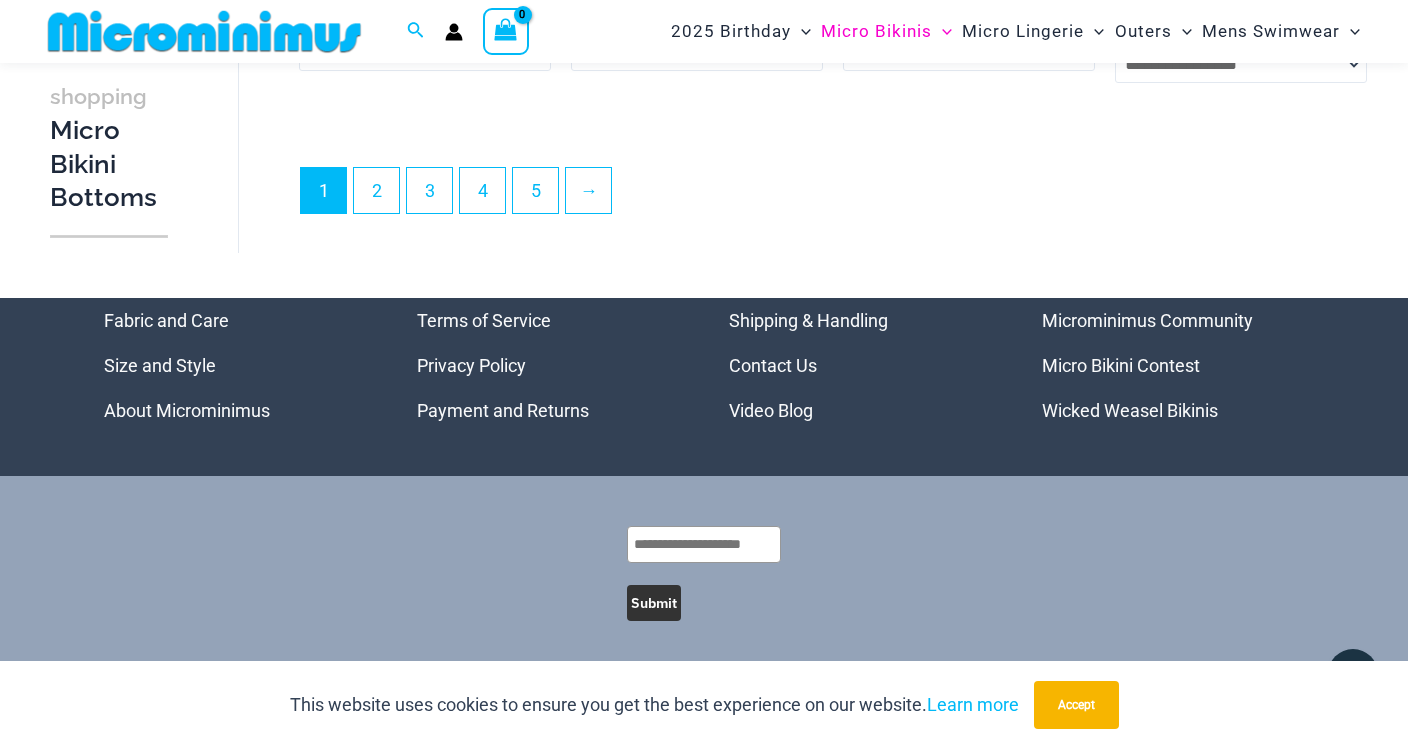 click on "Submit" at bounding box center [704, 574] 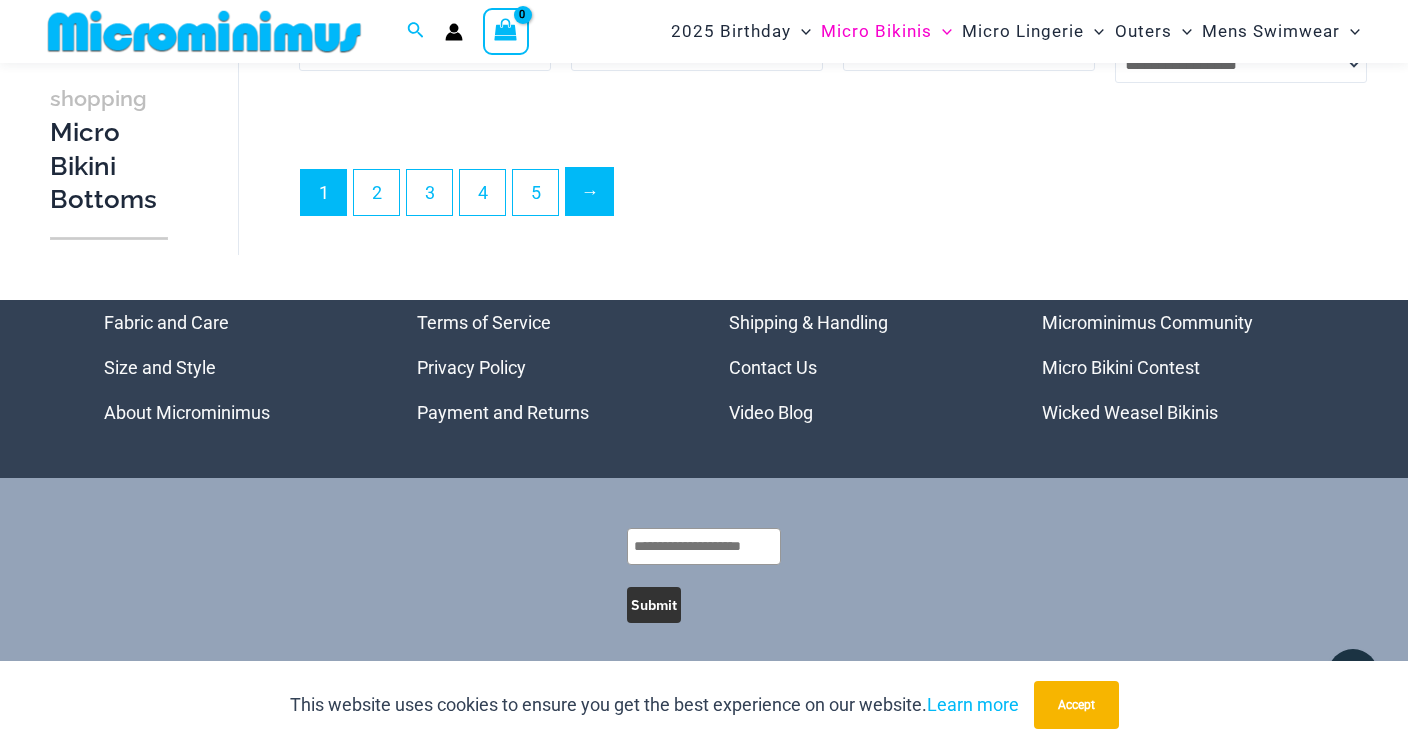 click on "→" at bounding box center (589, 191) 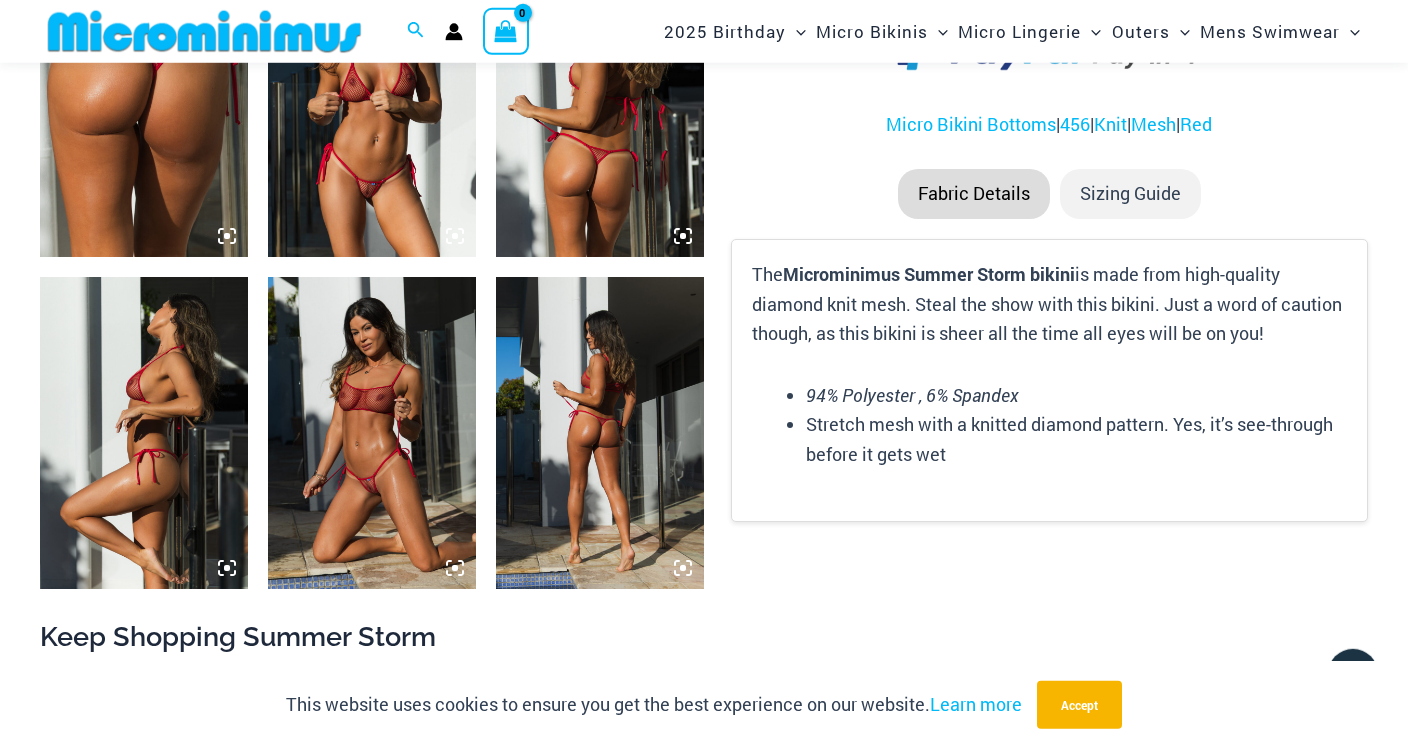 scroll, scrollTop: 1254, scrollLeft: 0, axis: vertical 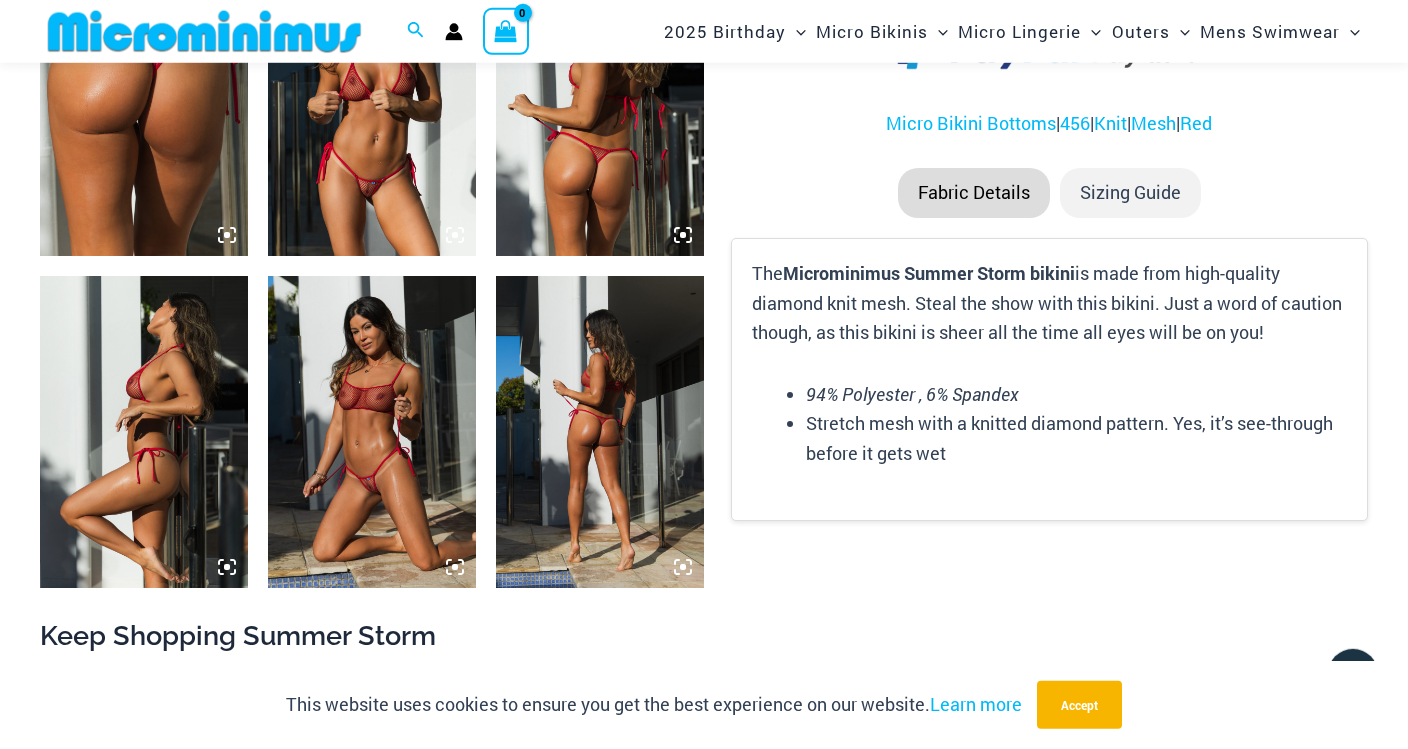 click 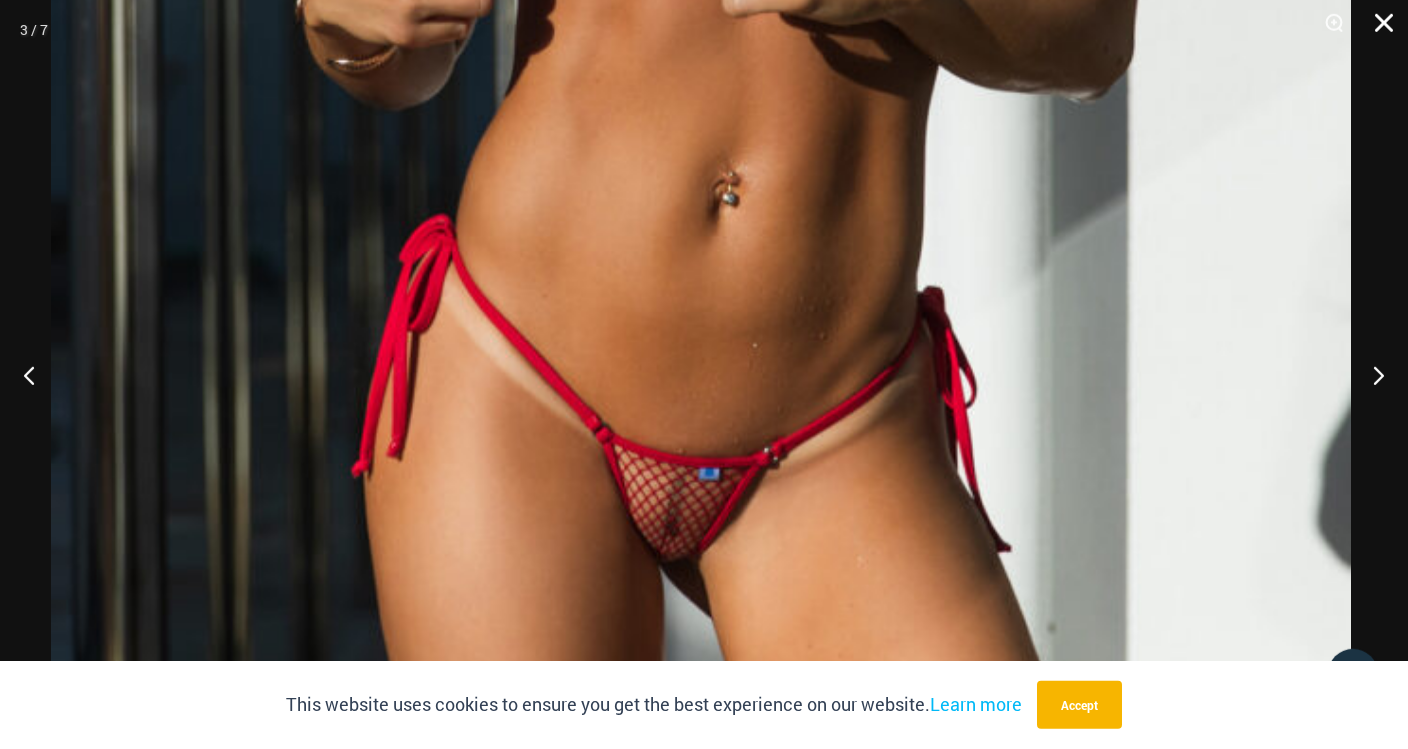 click at bounding box center [1377, 30] 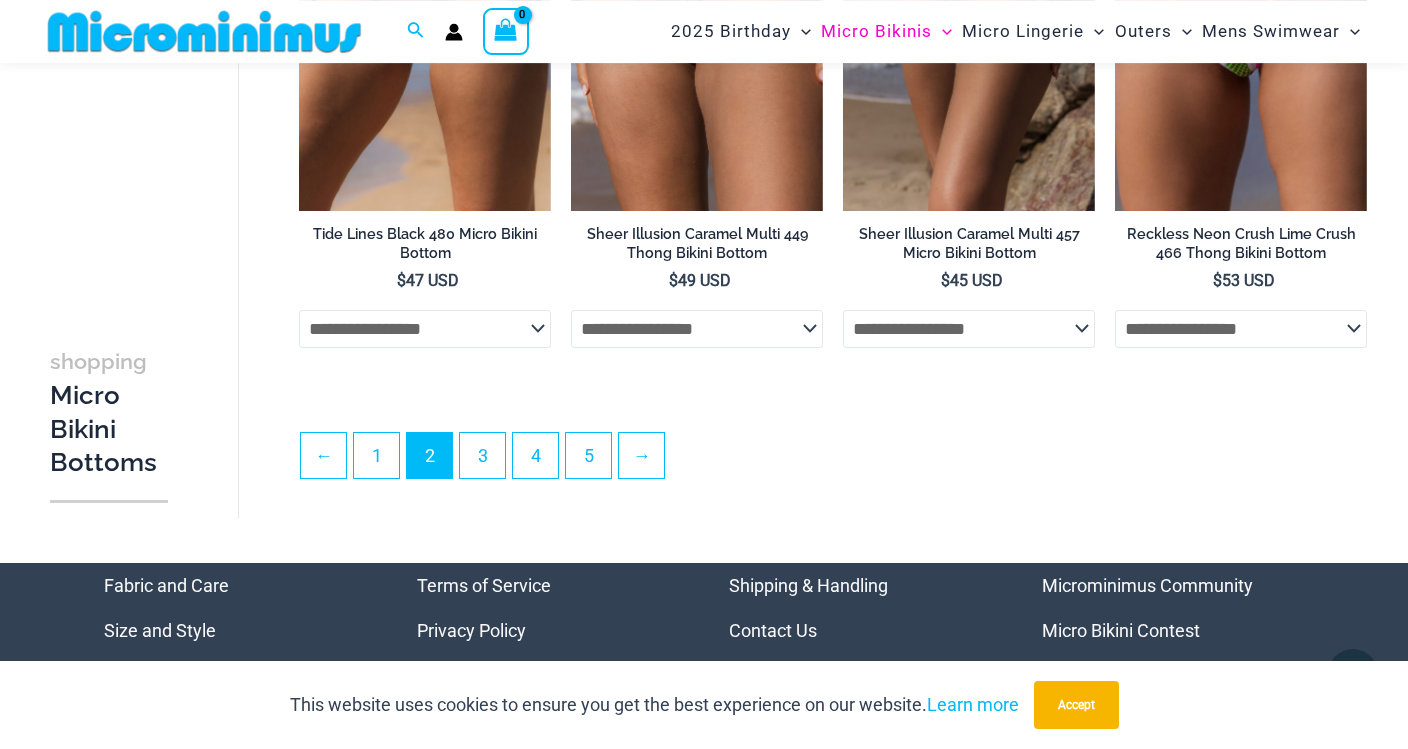 scroll, scrollTop: 4463, scrollLeft: 0, axis: vertical 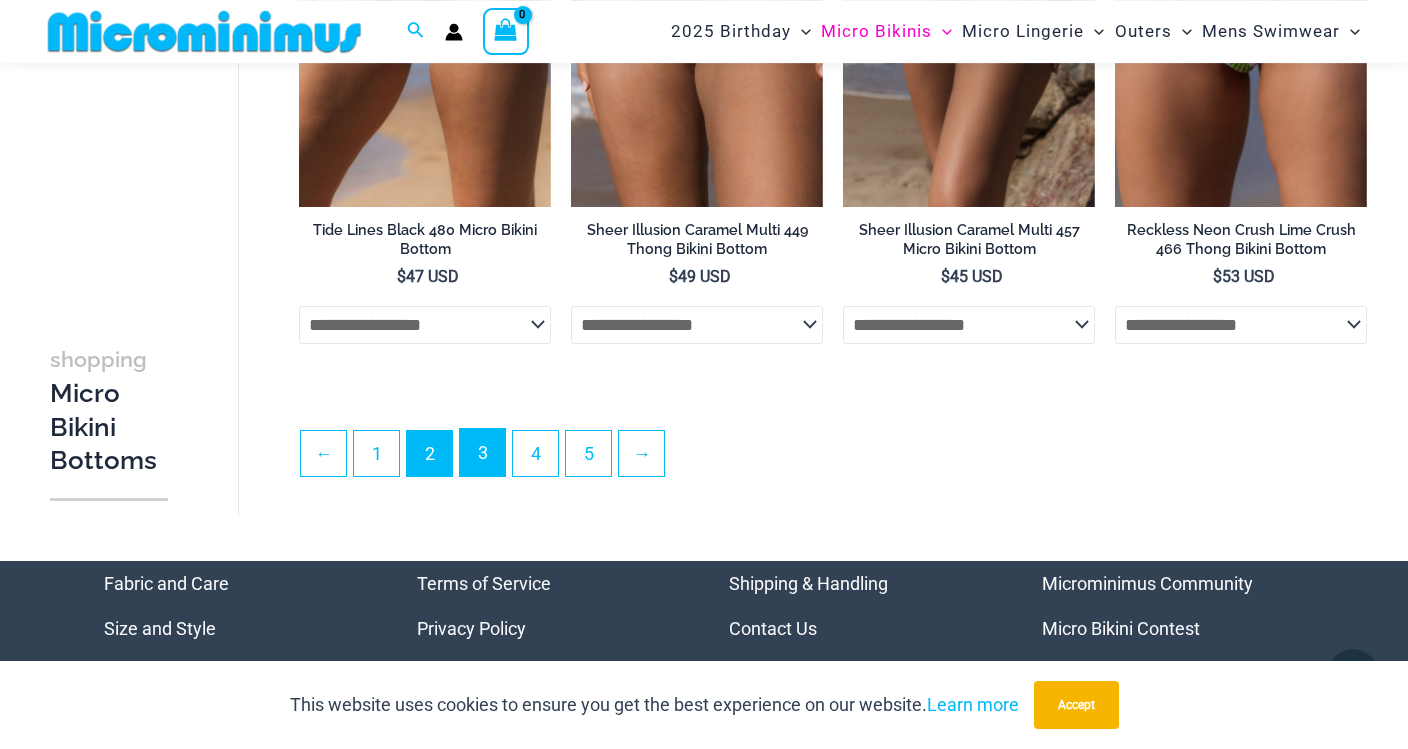click on "3" at bounding box center [482, 452] 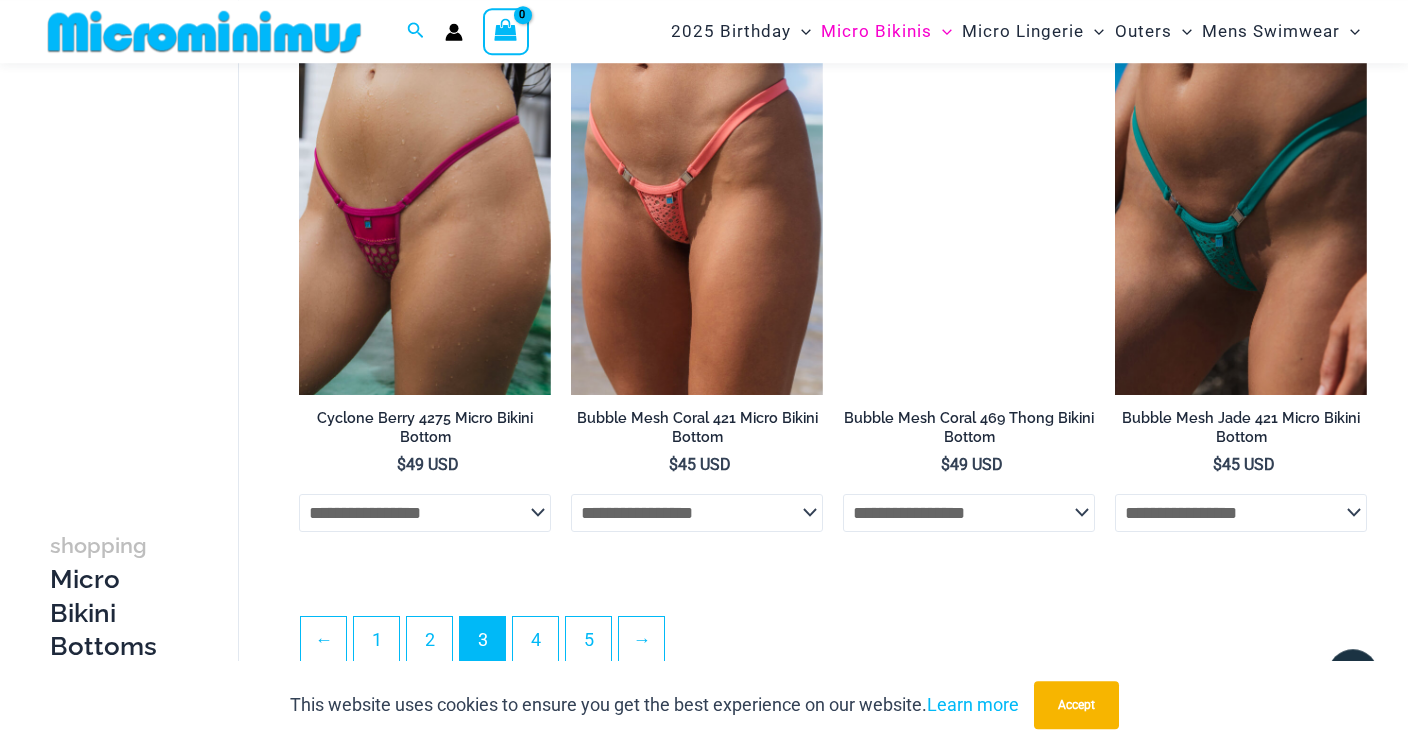 scroll, scrollTop: 4286, scrollLeft: 0, axis: vertical 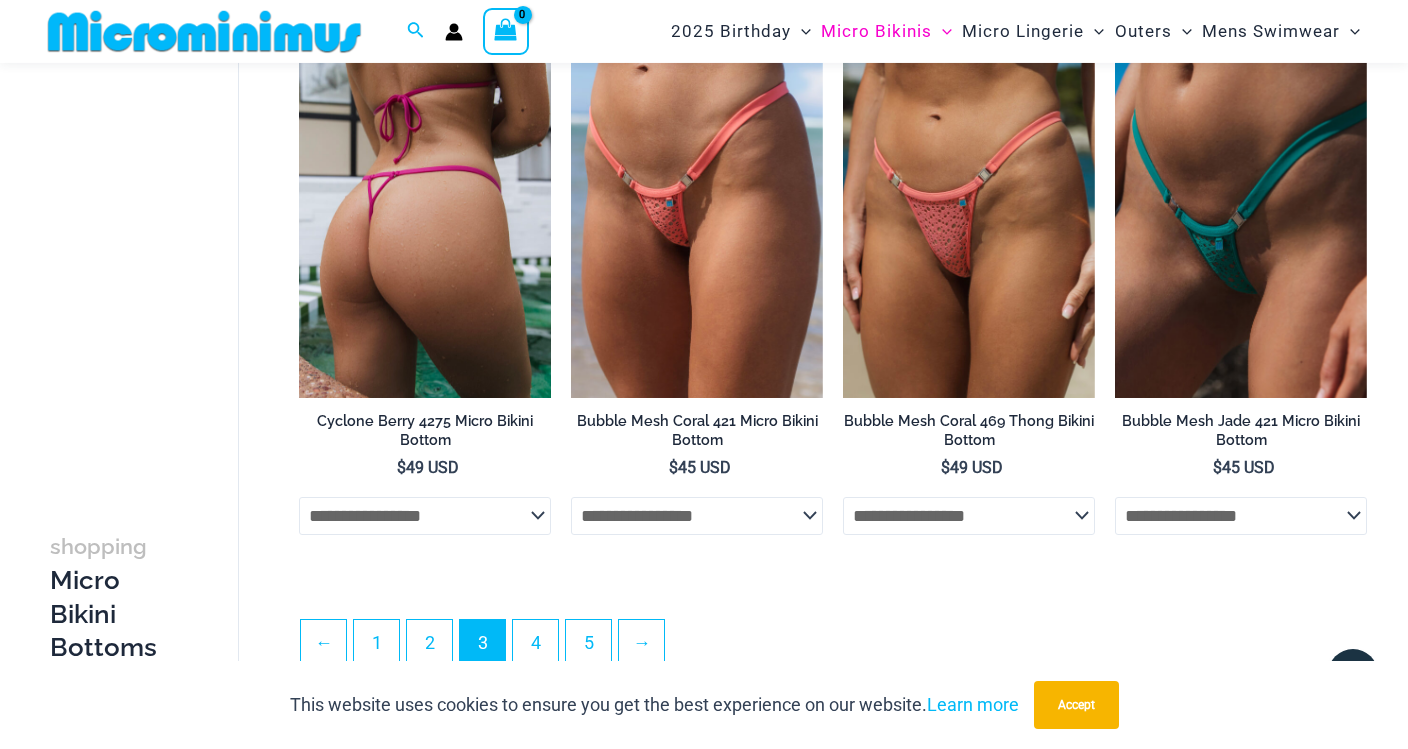 click at bounding box center (425, 209) 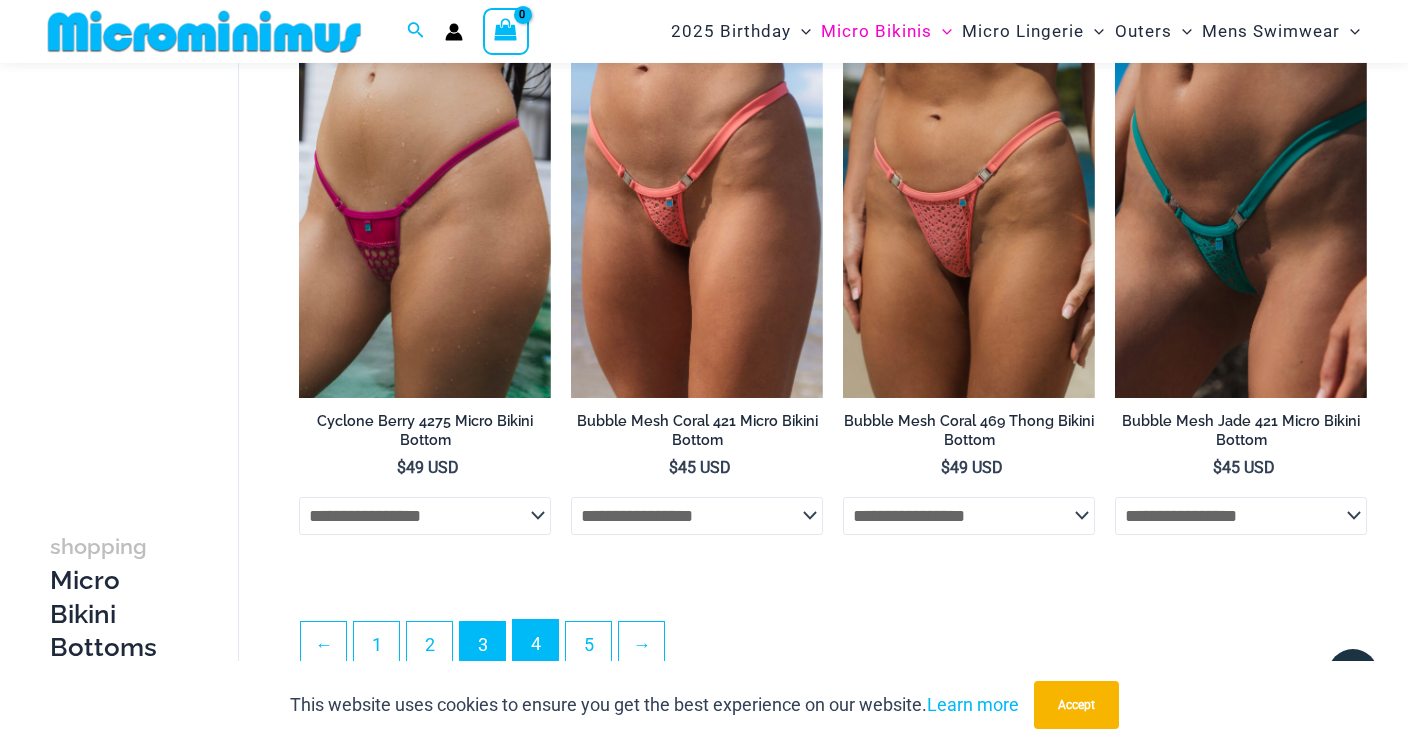 click on "4" at bounding box center (535, 643) 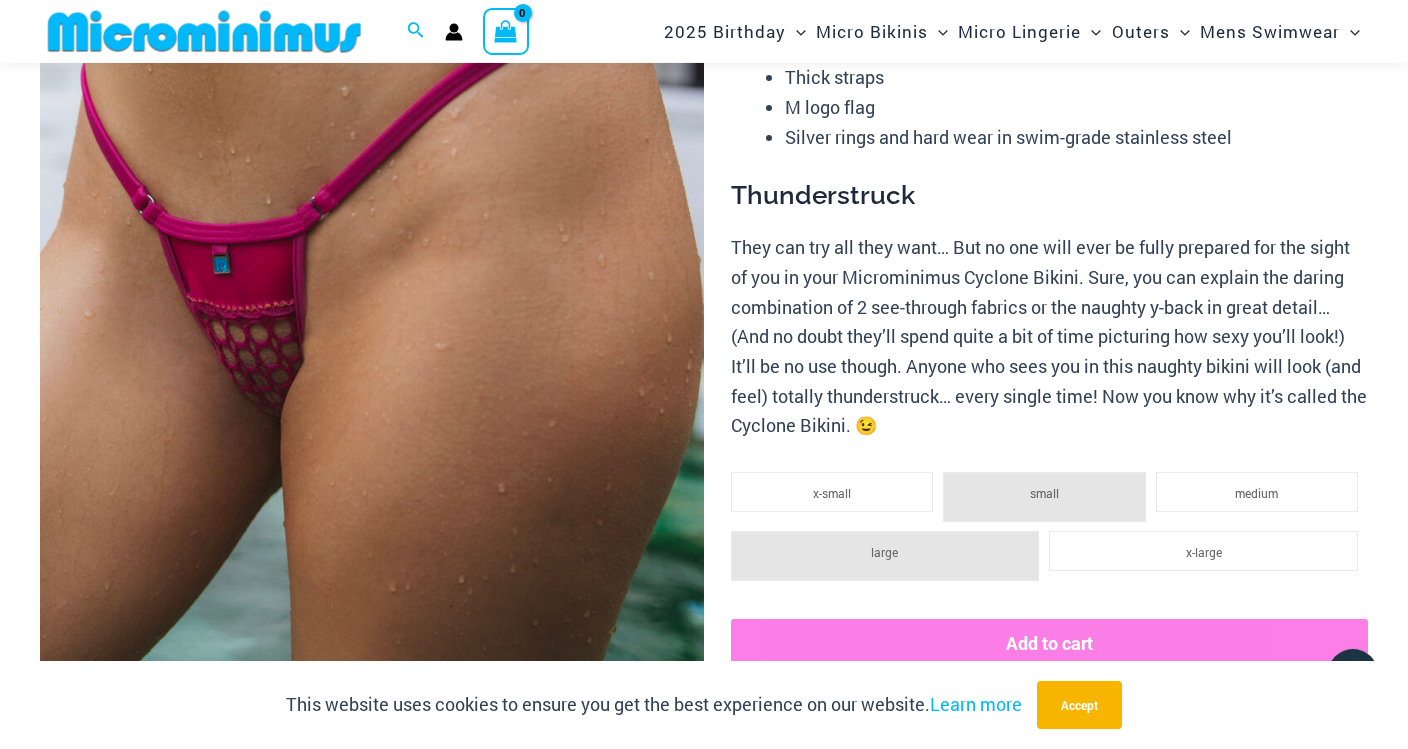 scroll, scrollTop: 467, scrollLeft: 0, axis: vertical 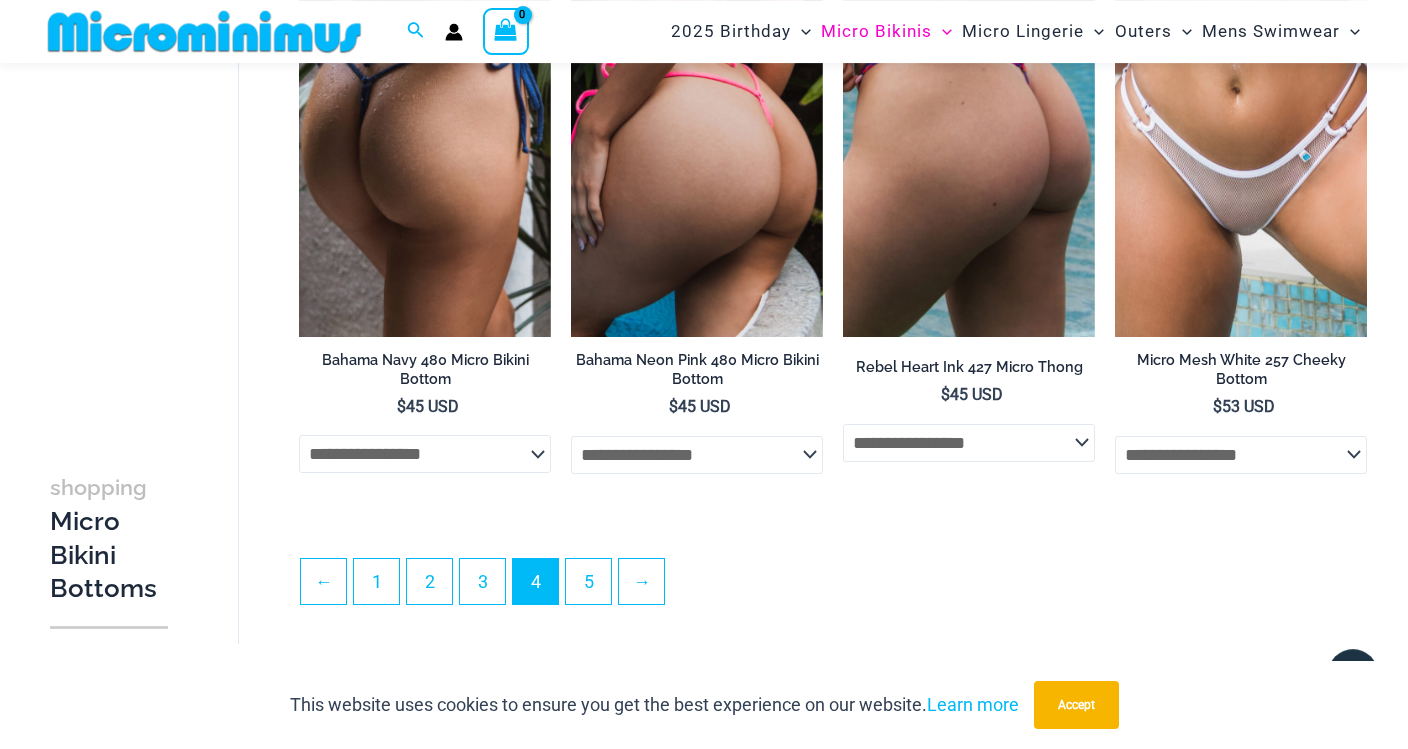 click at bounding box center [1241, 148] 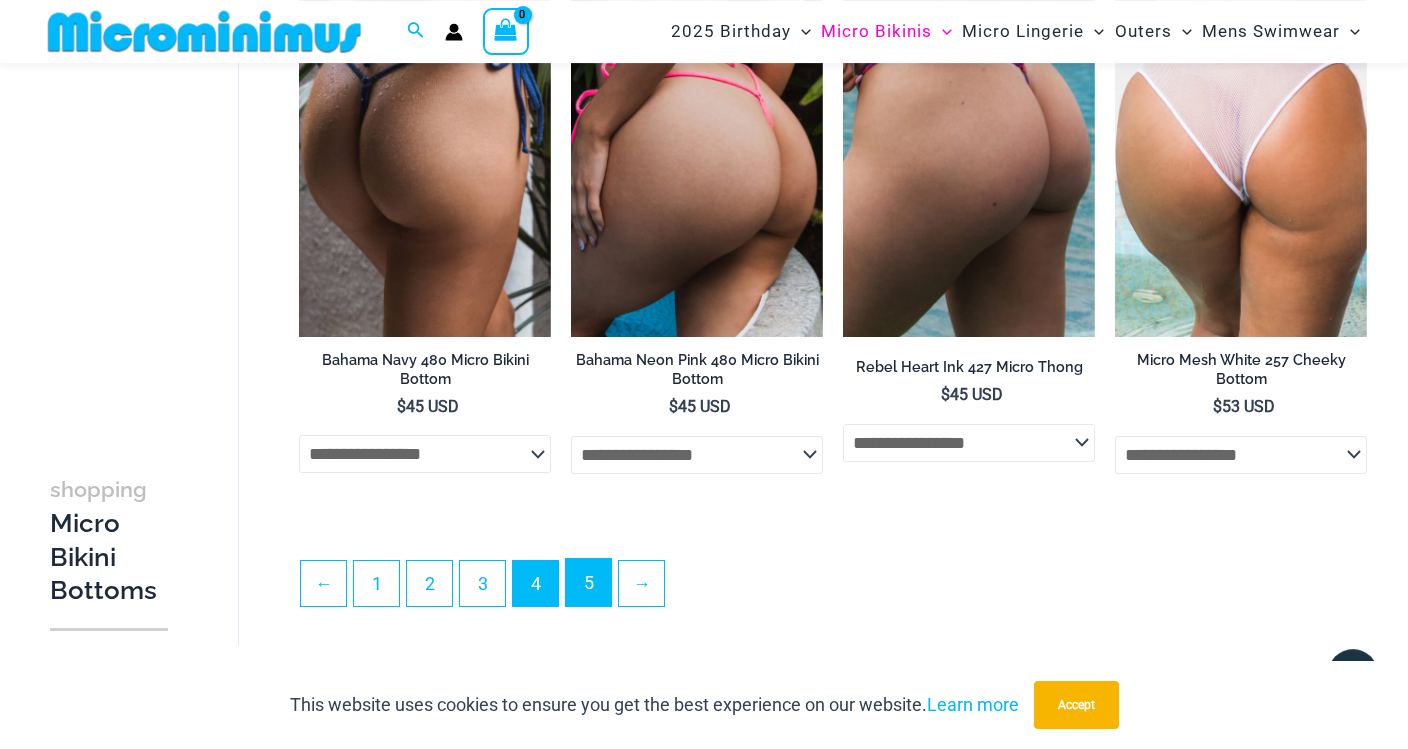 click on "5" at bounding box center [588, 582] 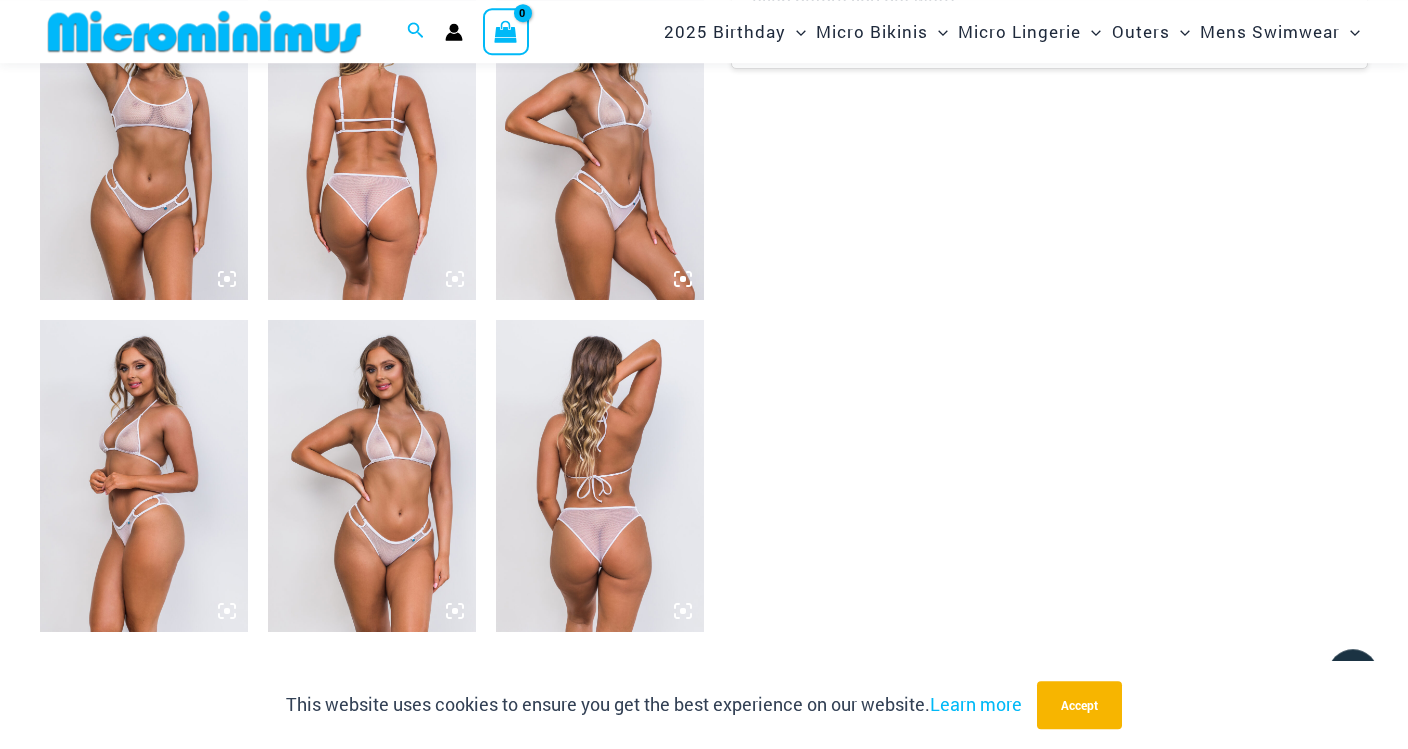 scroll, scrollTop: 1482, scrollLeft: 0, axis: vertical 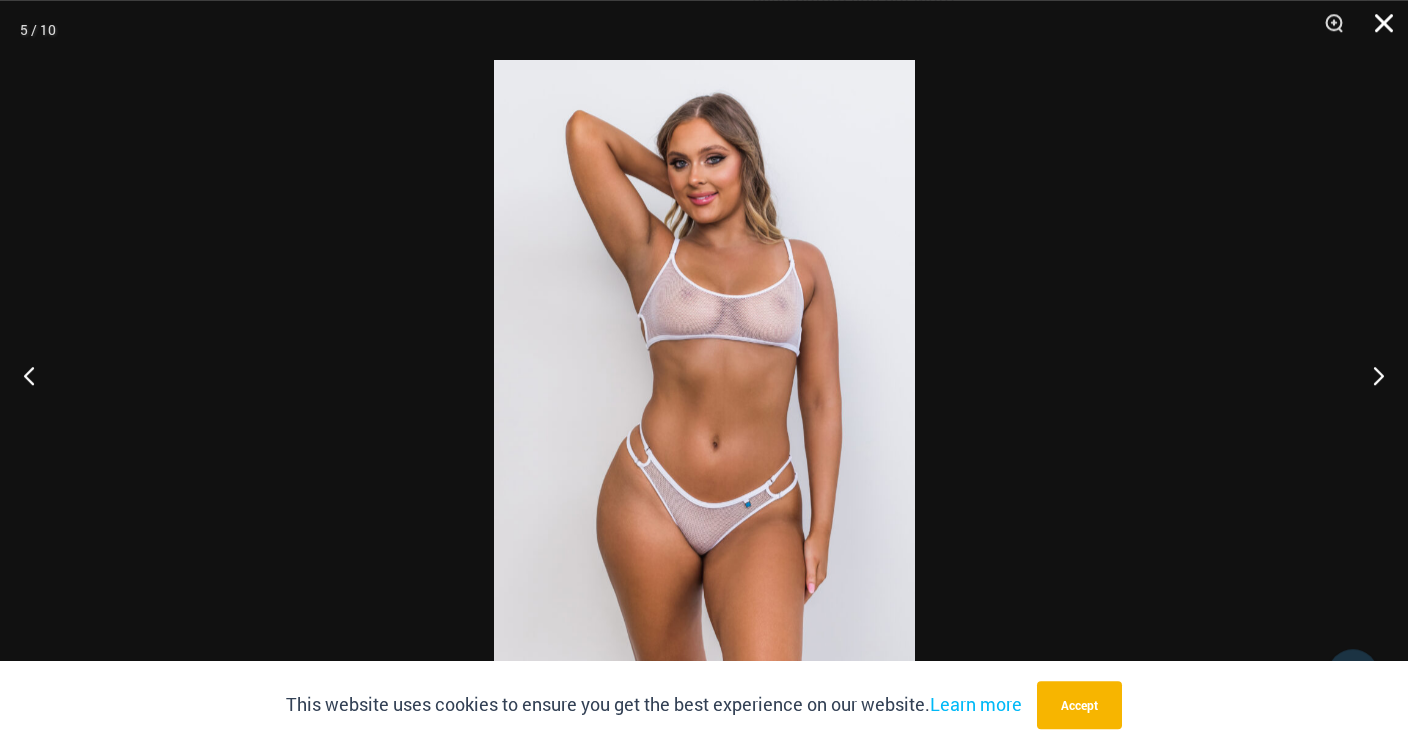 click at bounding box center [1377, 30] 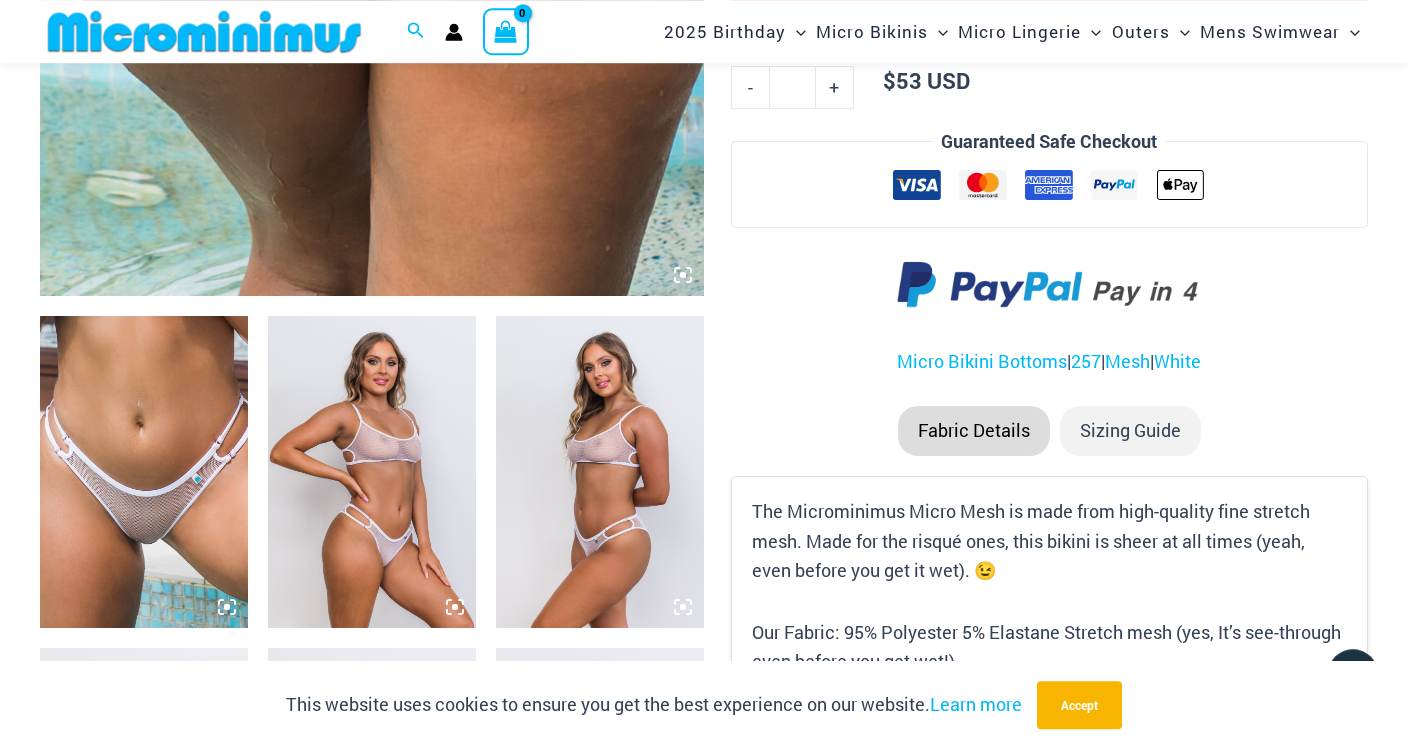 scroll, scrollTop: 822, scrollLeft: 0, axis: vertical 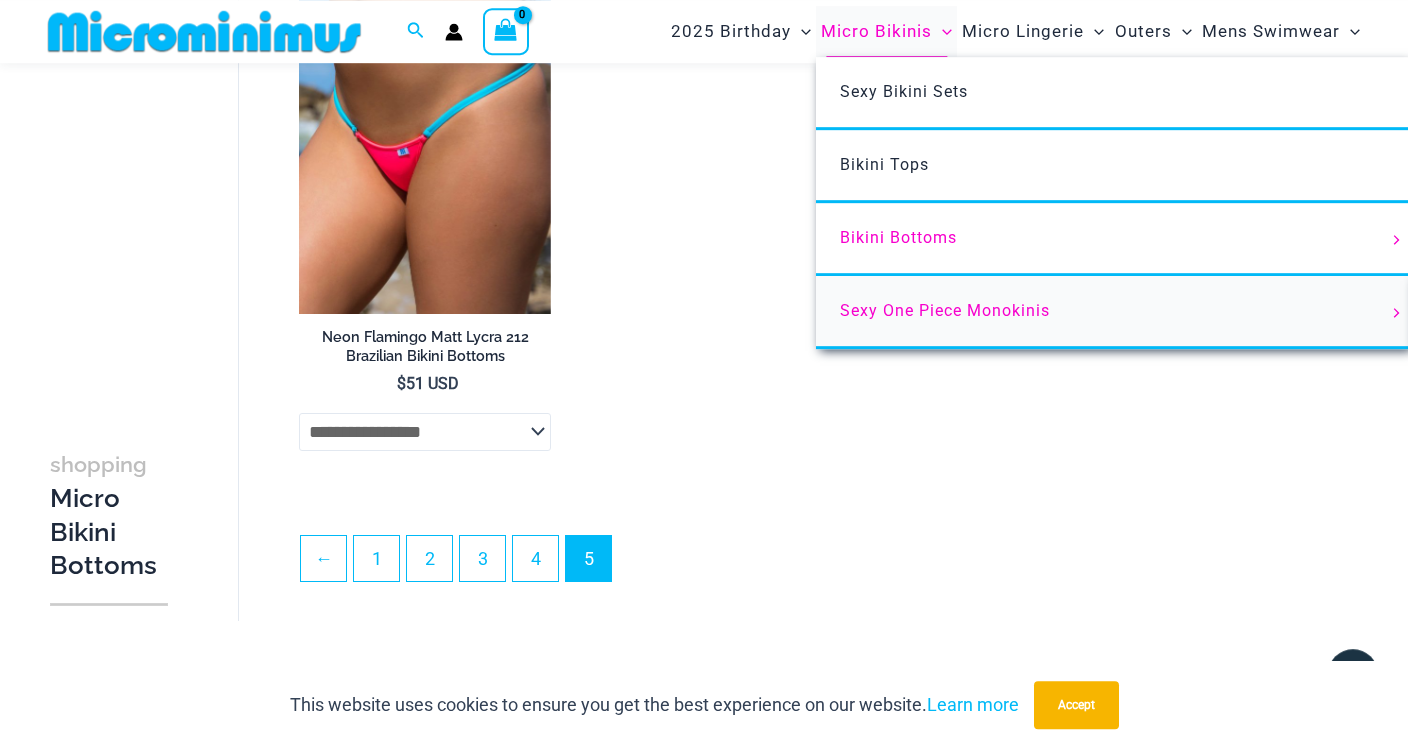 click on "Sexy One Piece Monokinis" at bounding box center [1113, 312] 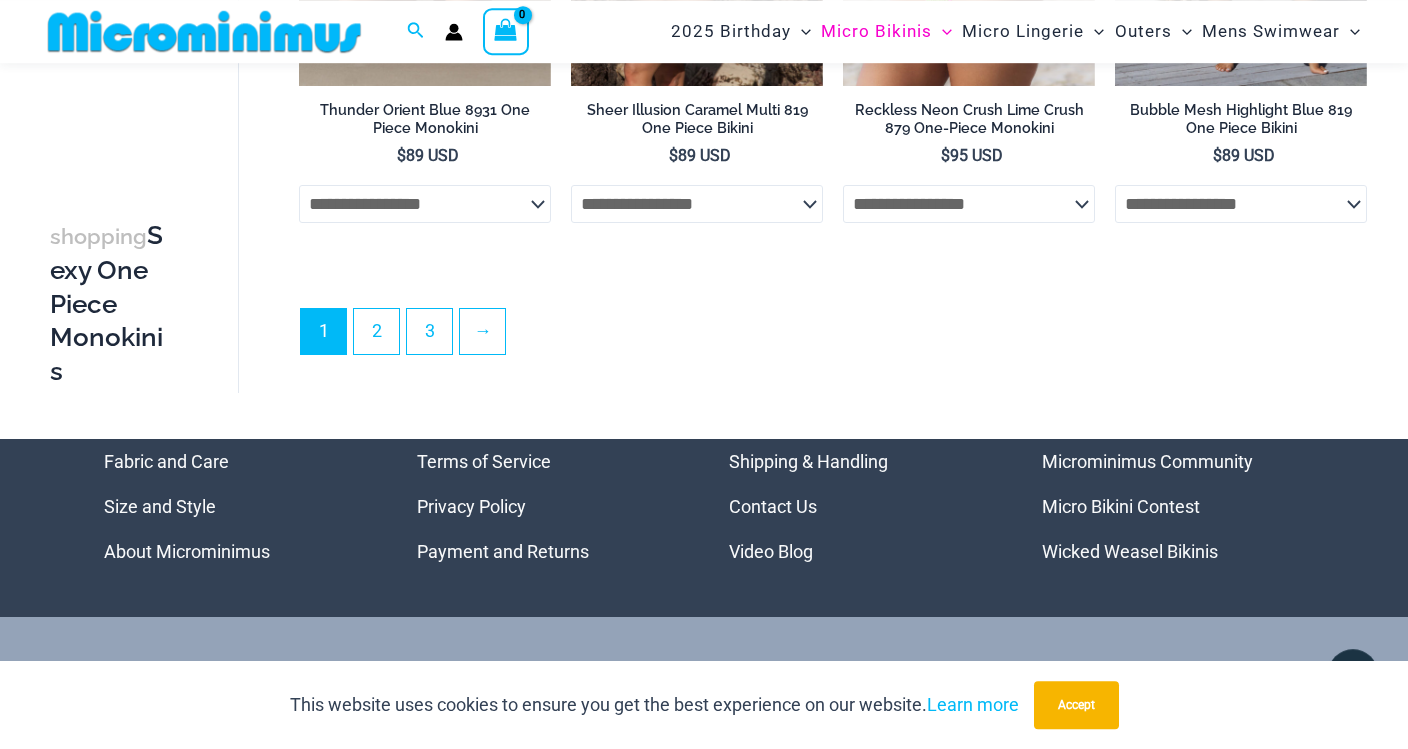 scroll, scrollTop: 4584, scrollLeft: 0, axis: vertical 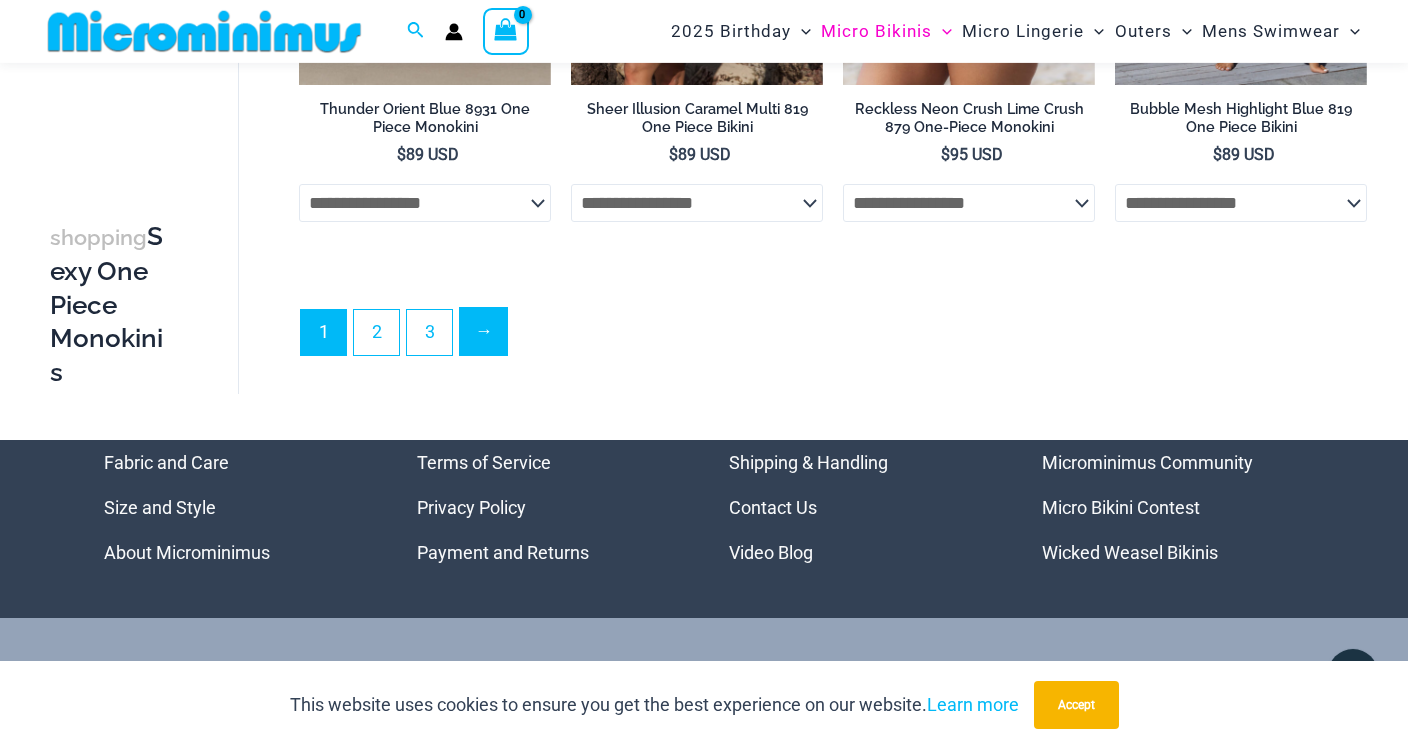 click on "→" at bounding box center [483, 331] 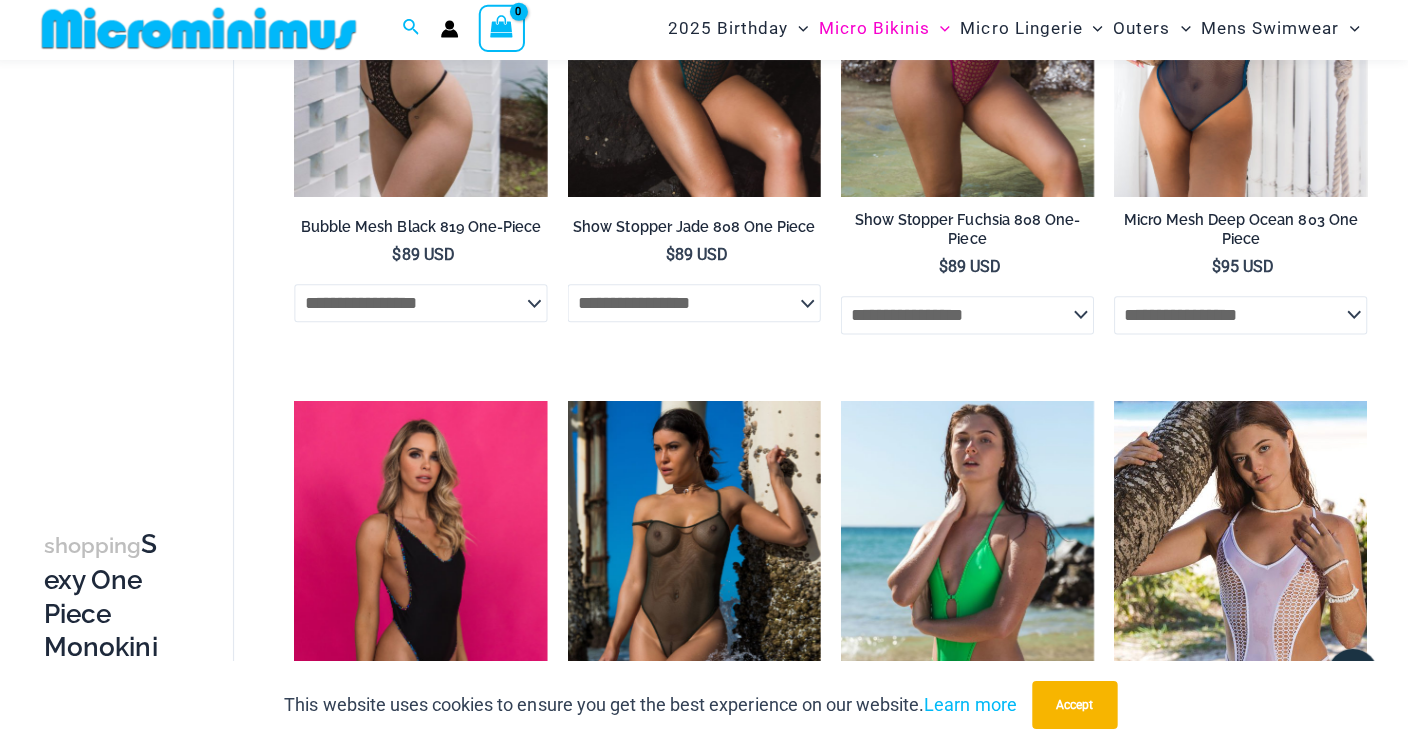 scroll, scrollTop: 3892, scrollLeft: 0, axis: vertical 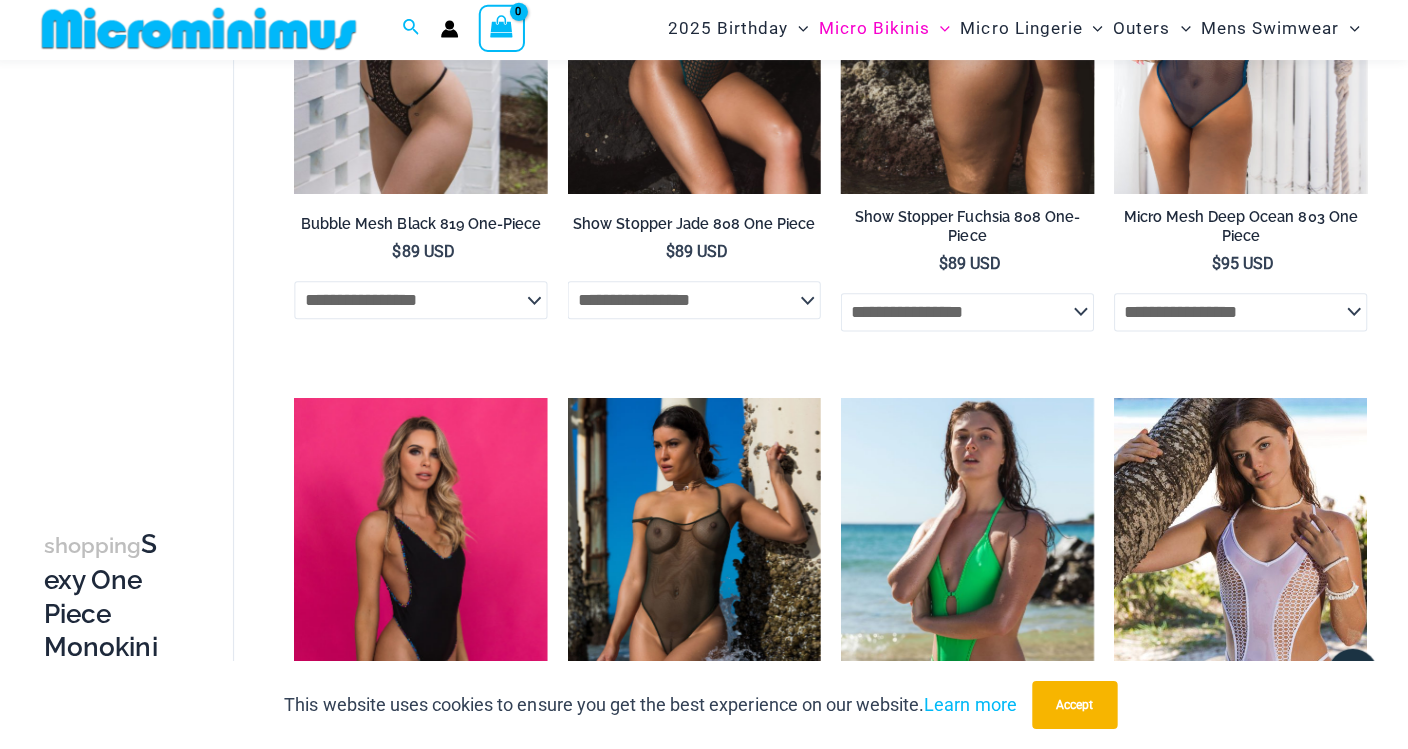 click at bounding box center (969, 7) 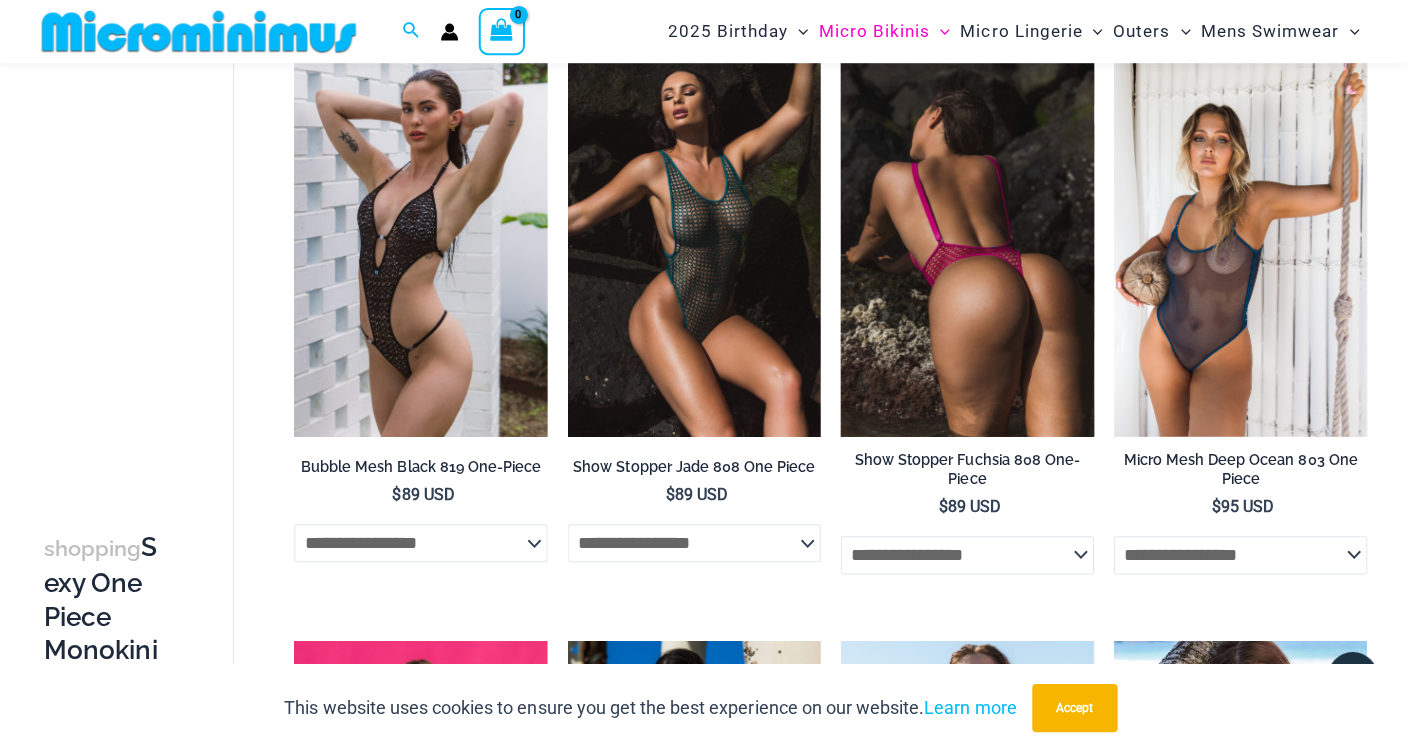 scroll, scrollTop: 3559, scrollLeft: 0, axis: vertical 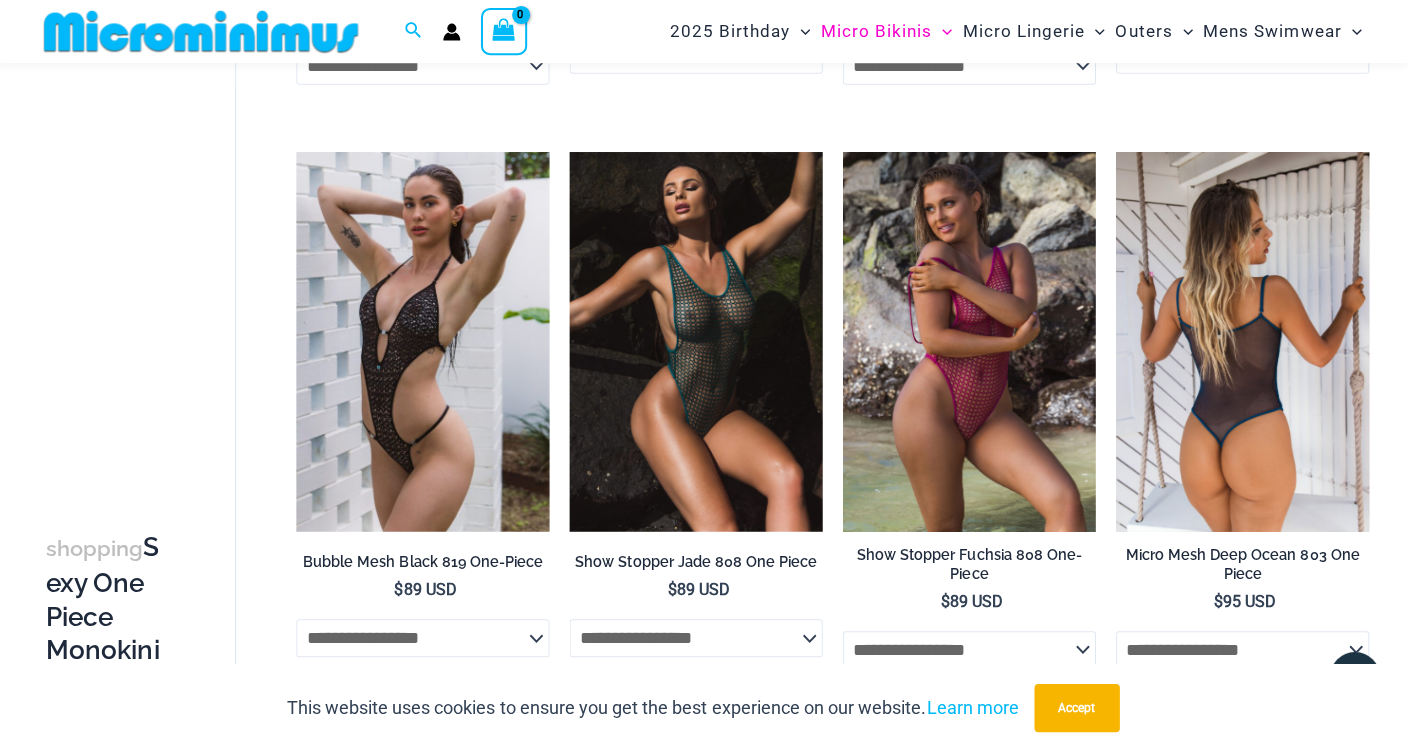 click at bounding box center [1241, 340] 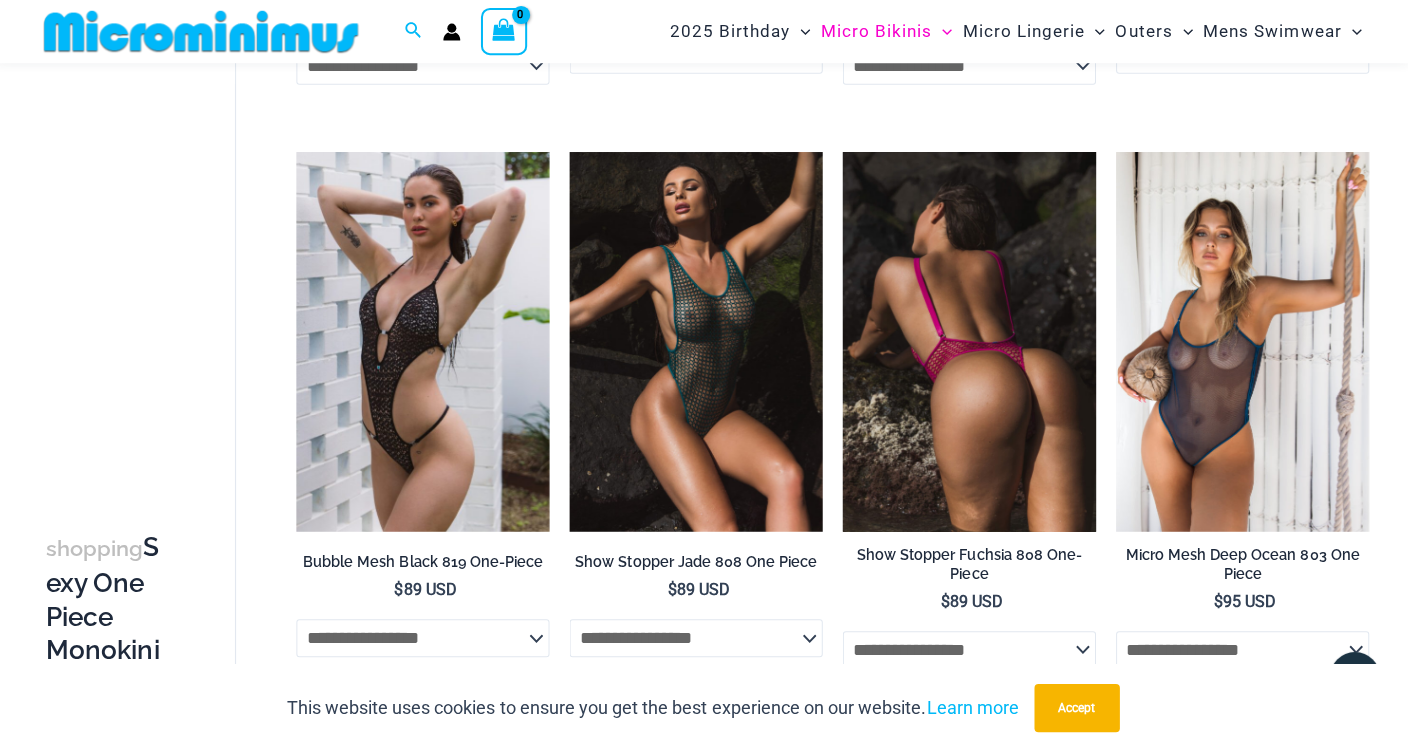 click at bounding box center [969, 340] 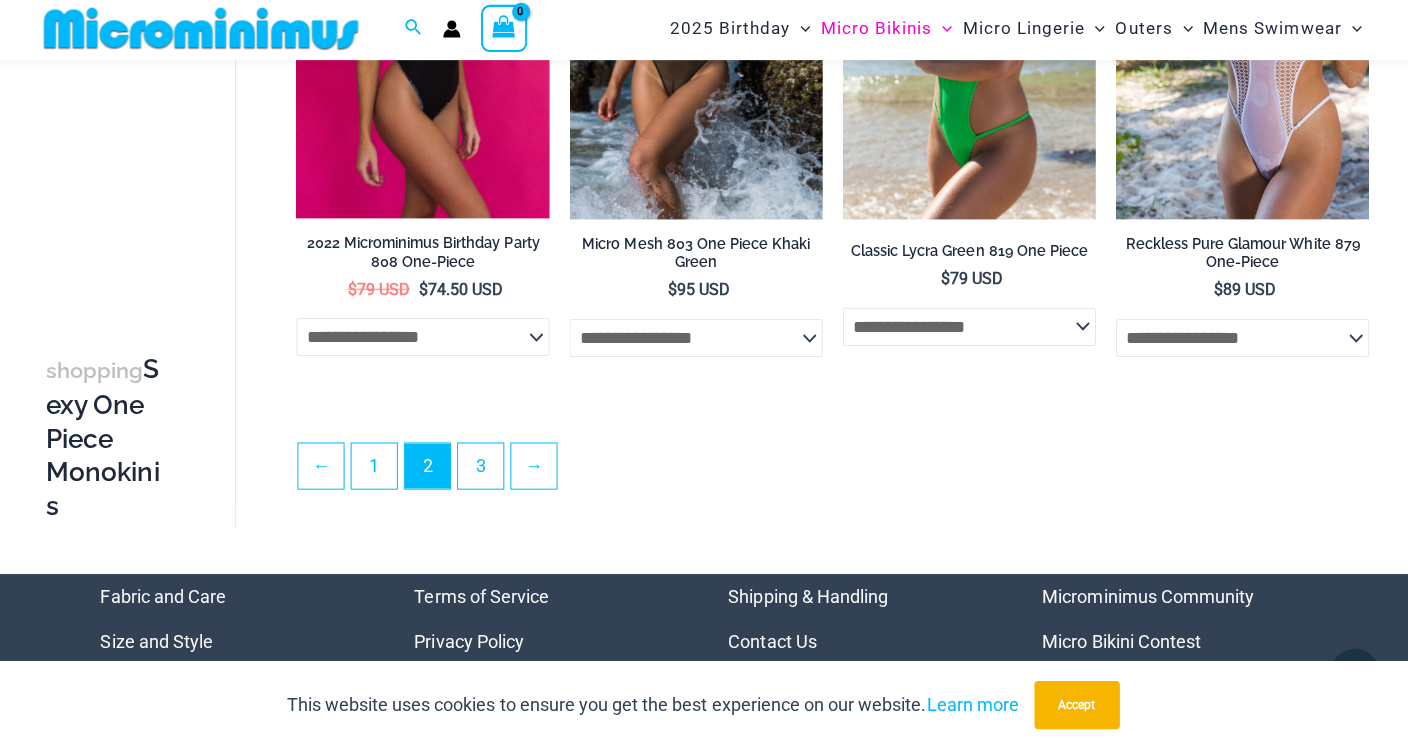 scroll, scrollTop: 4456, scrollLeft: 0, axis: vertical 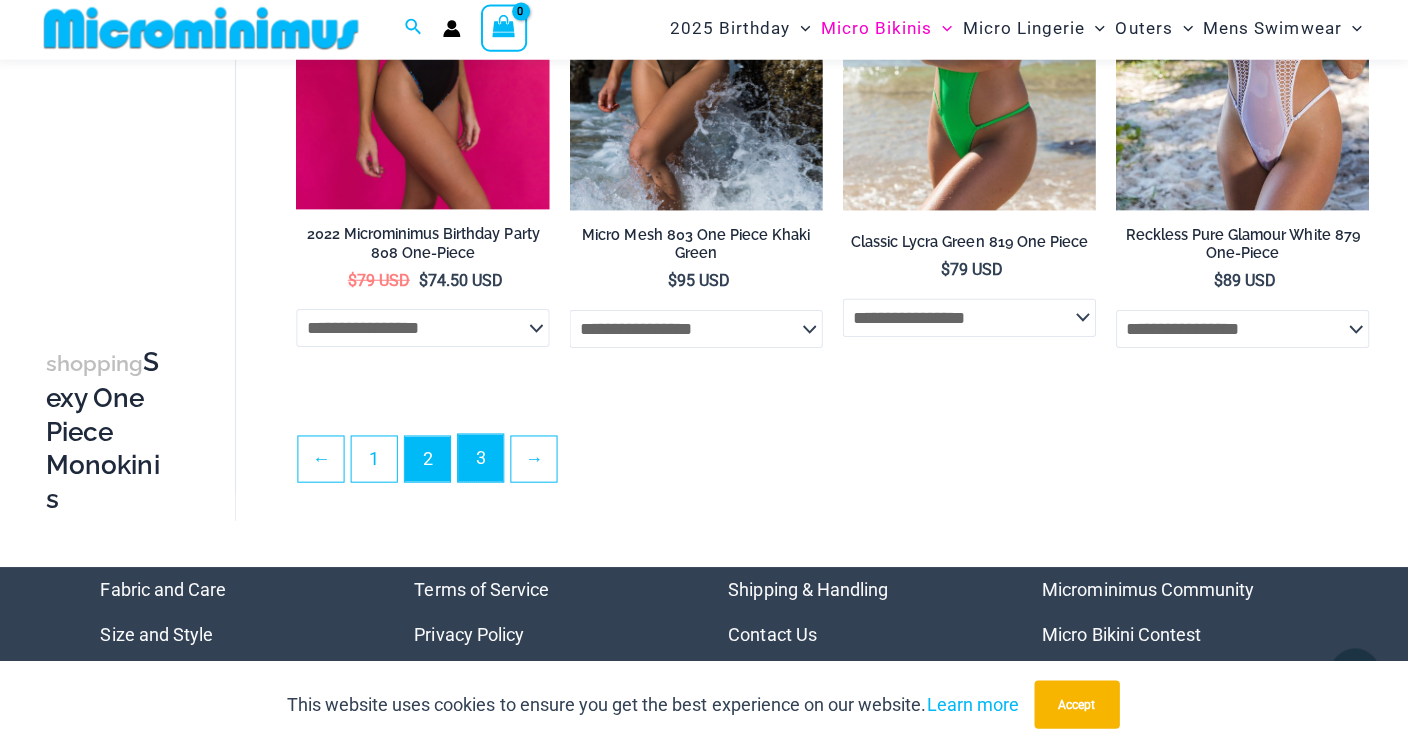 click on "3" at bounding box center (482, 459) 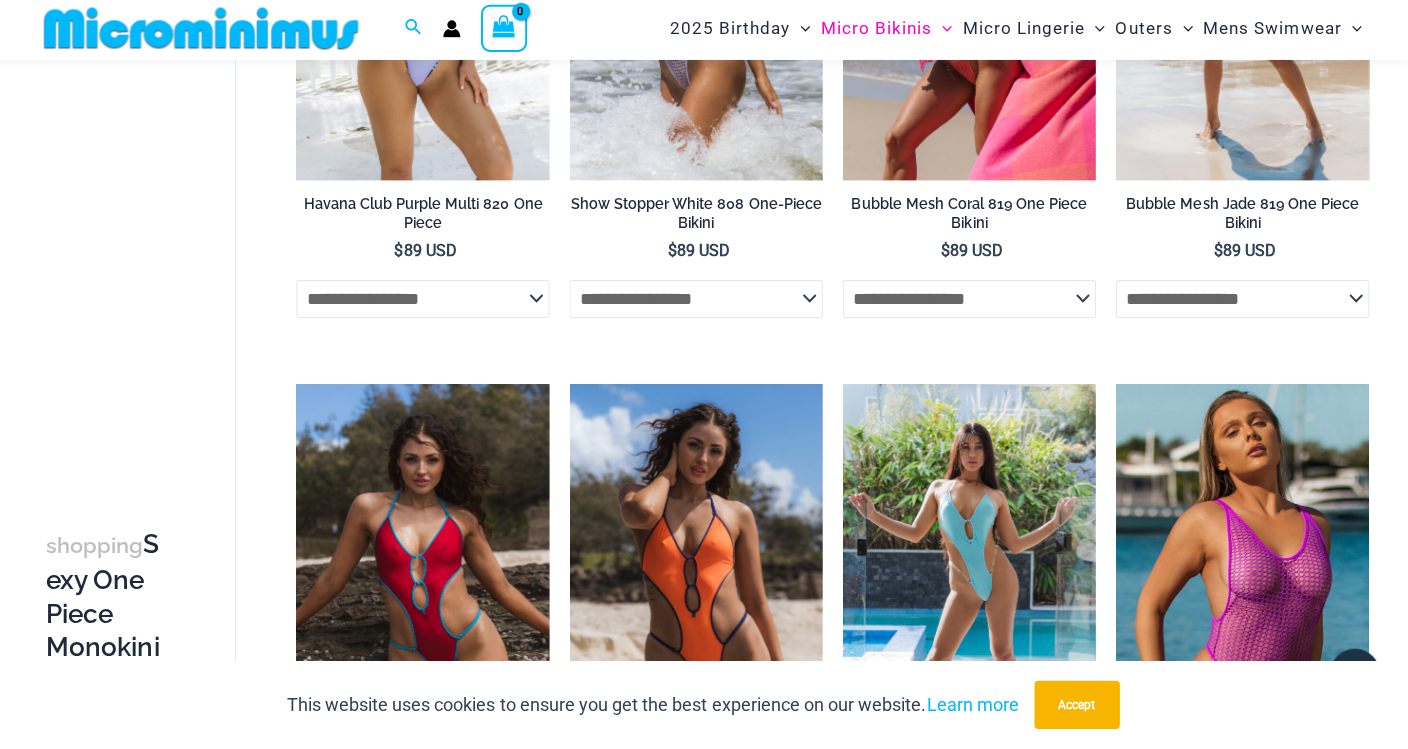 scroll, scrollTop: 1001, scrollLeft: 0, axis: vertical 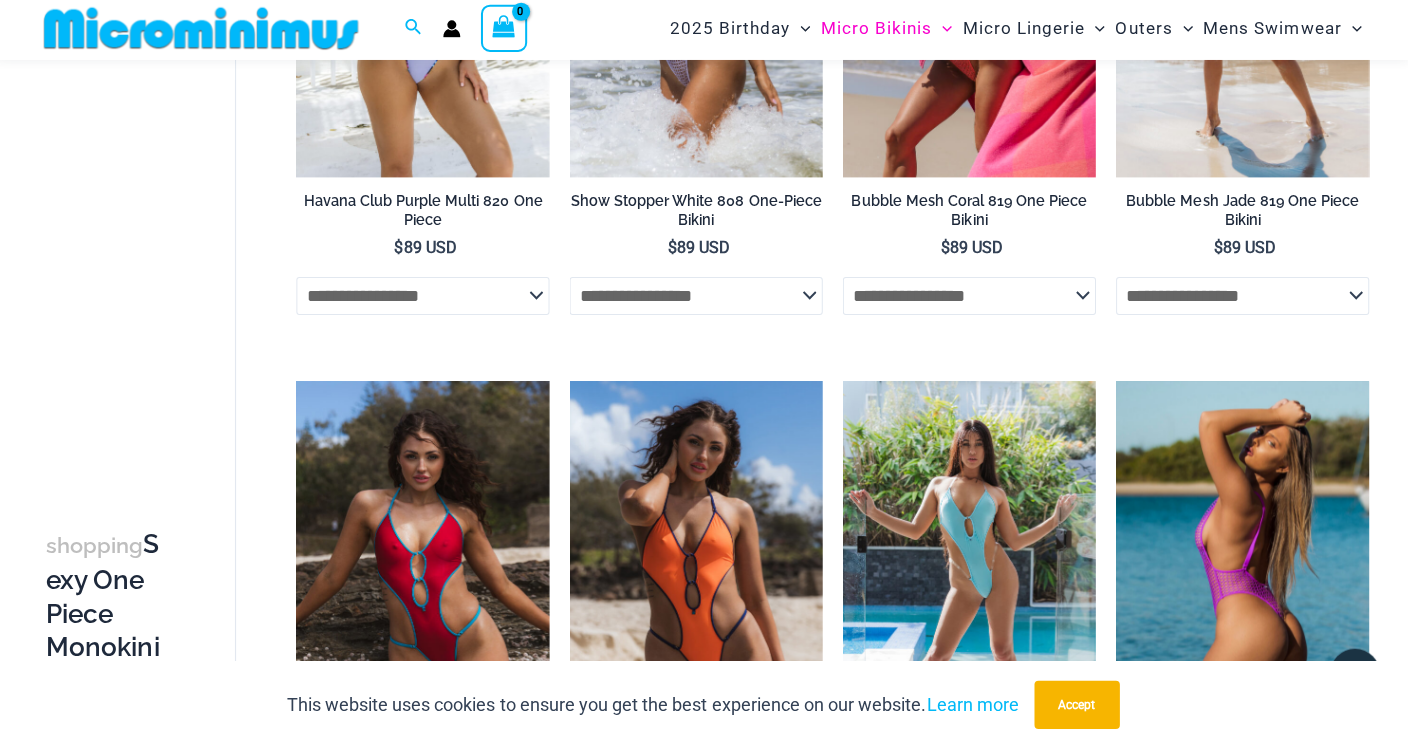 click at bounding box center (1241, 572) 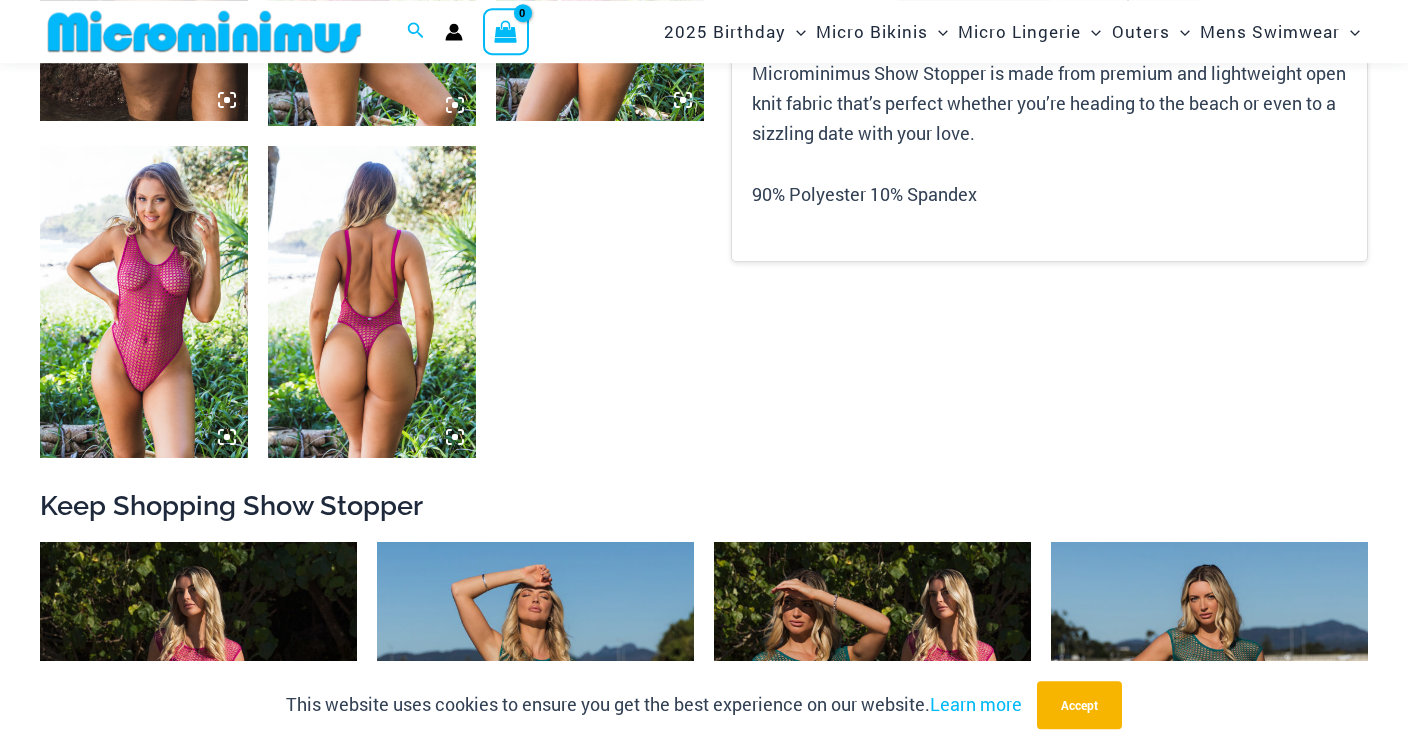 scroll, scrollTop: 1330, scrollLeft: 0, axis: vertical 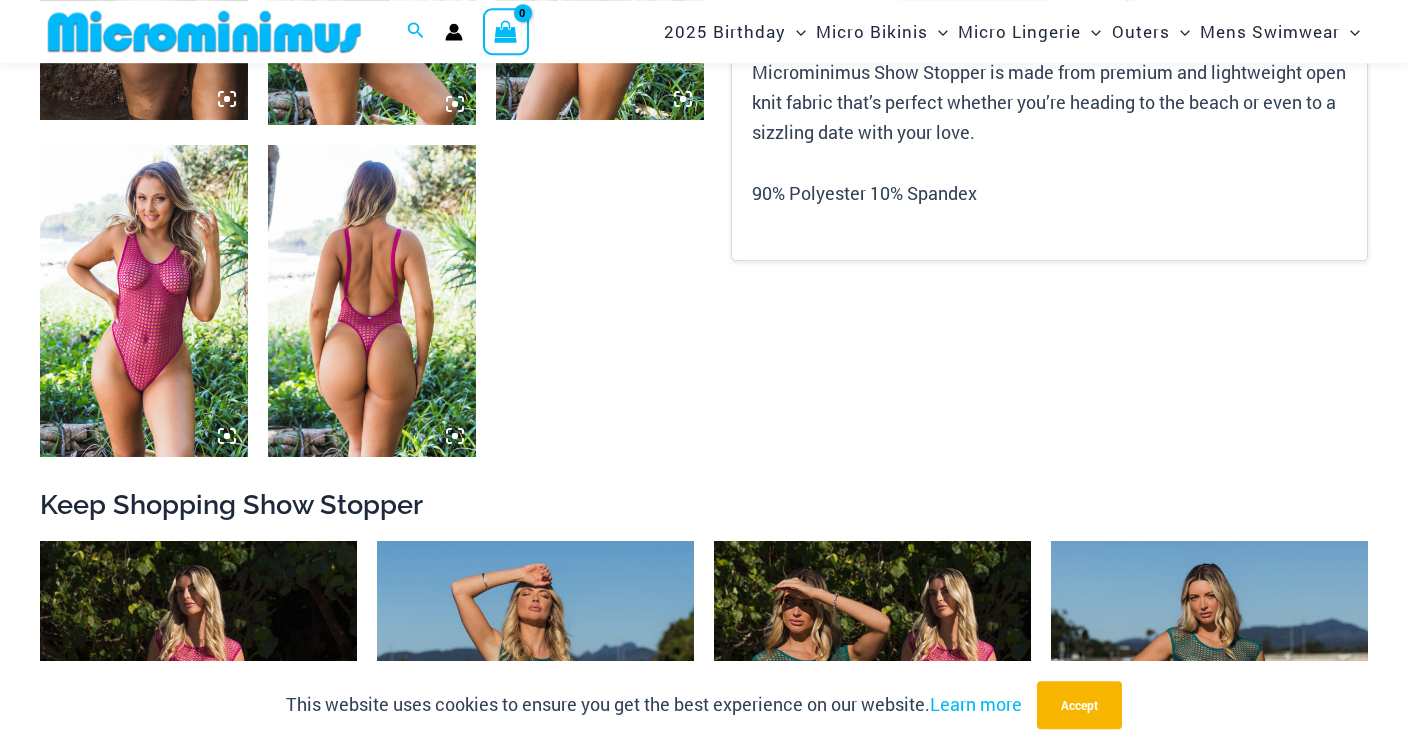 click at bounding box center (144, 301) 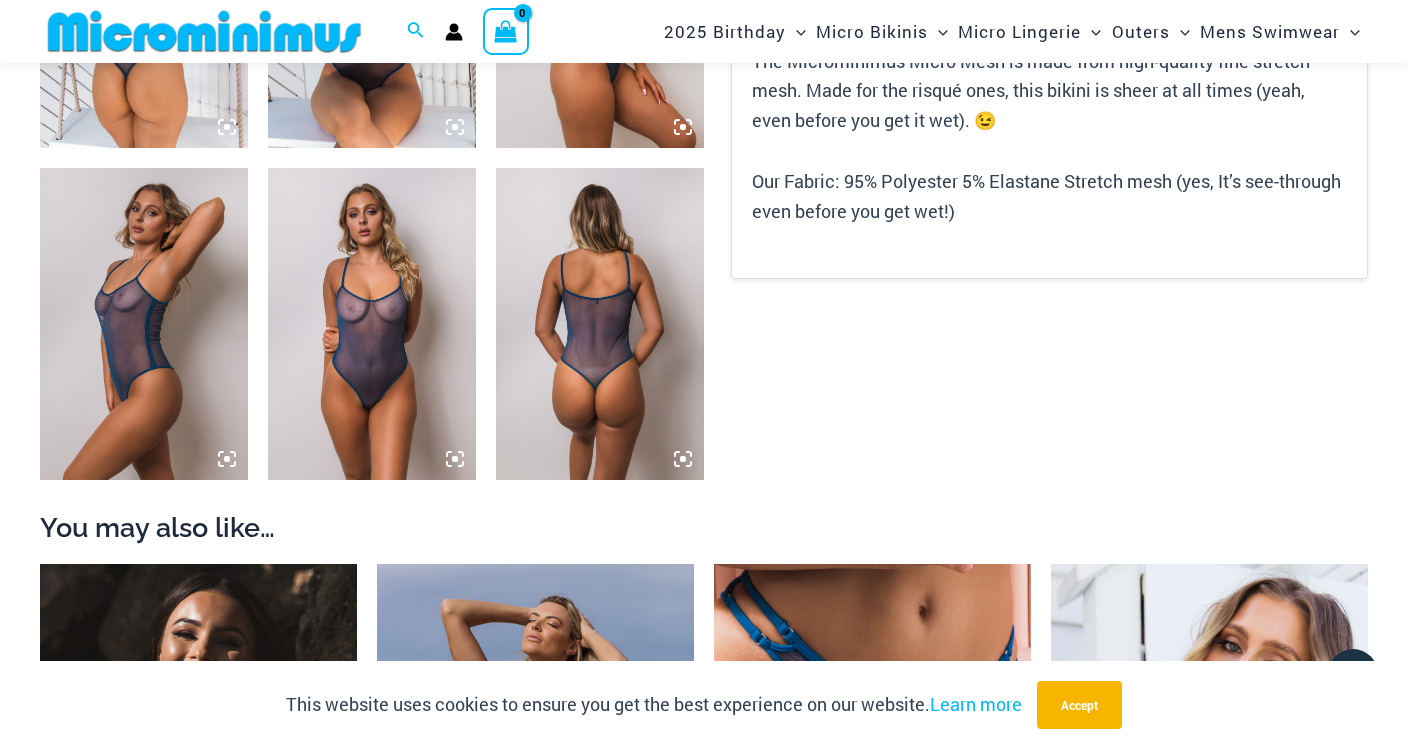 scroll, scrollTop: 1304, scrollLeft: 0, axis: vertical 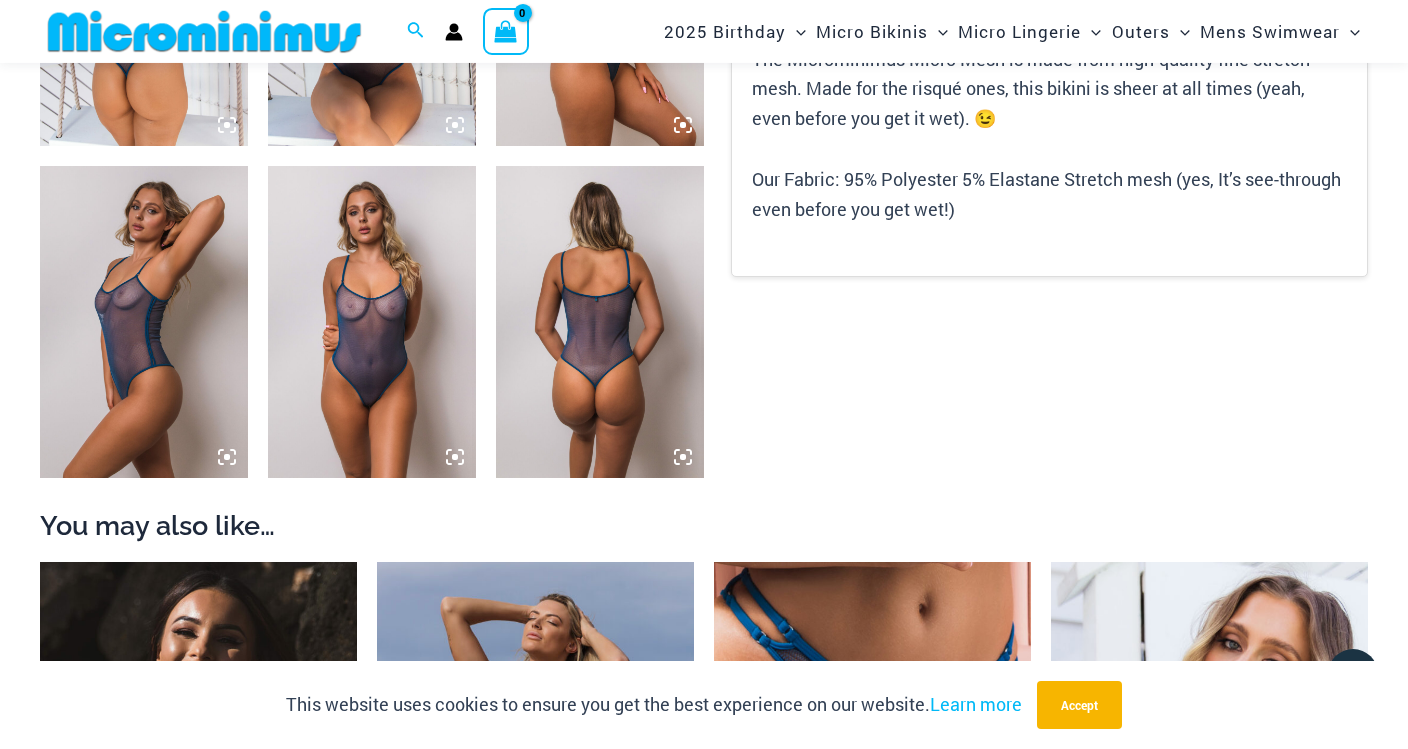 click at bounding box center [372, 322] 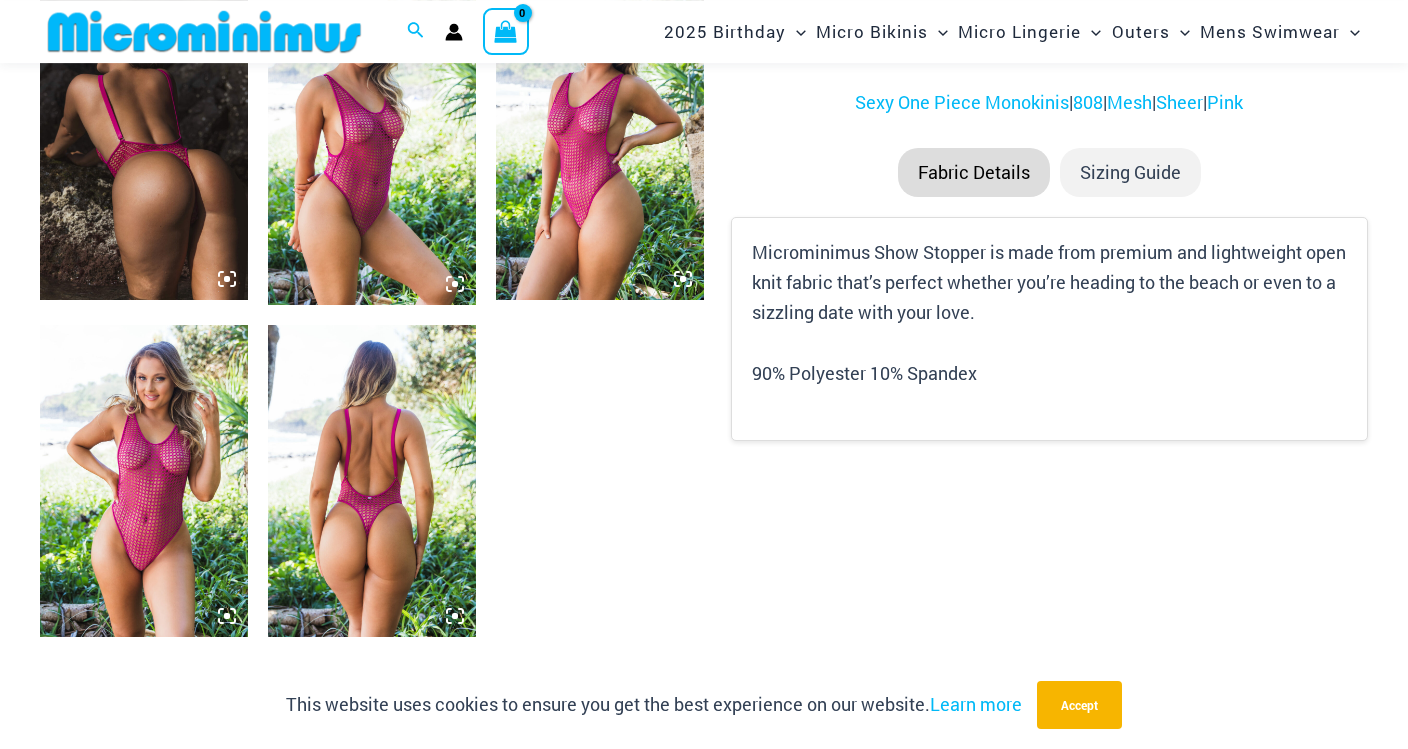 scroll, scrollTop: 1171, scrollLeft: 0, axis: vertical 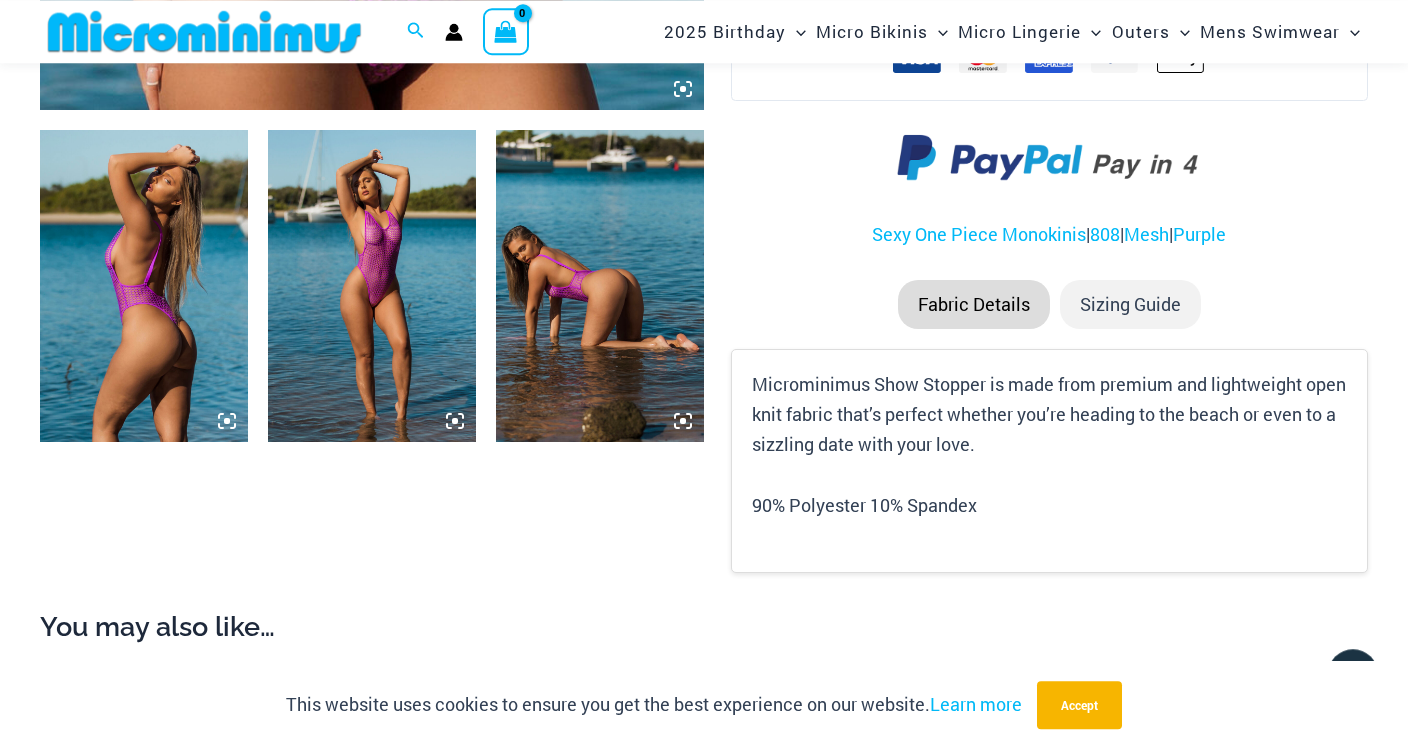 click at bounding box center (372, 286) 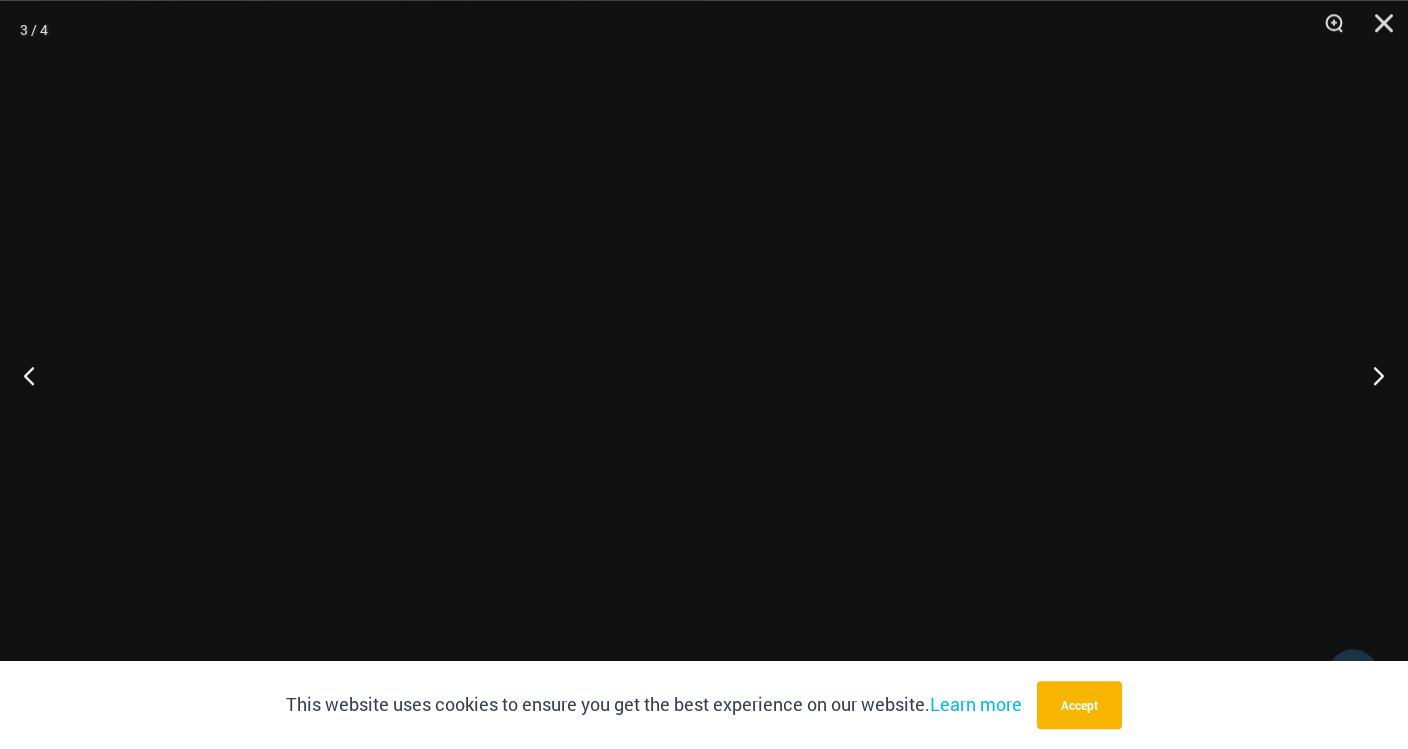 click at bounding box center [704, 374] 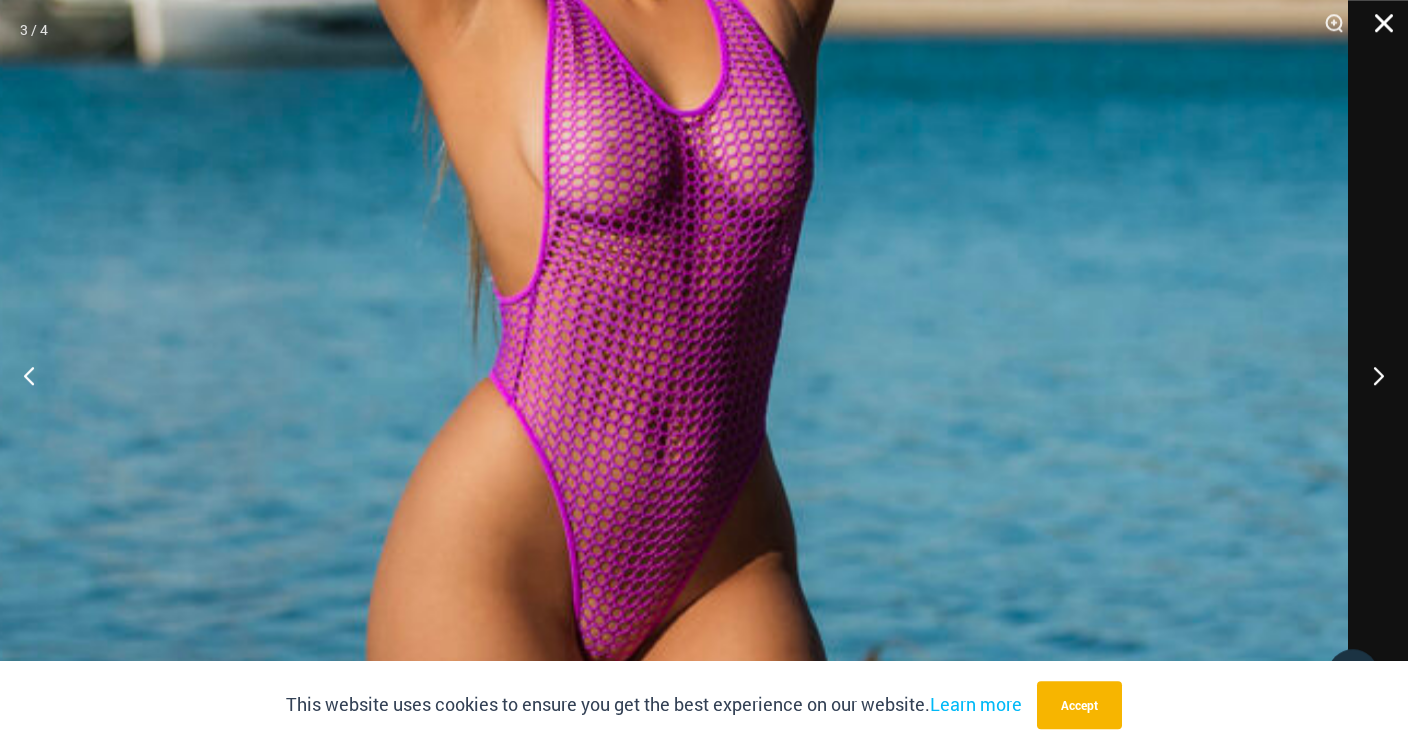 click at bounding box center [1377, 30] 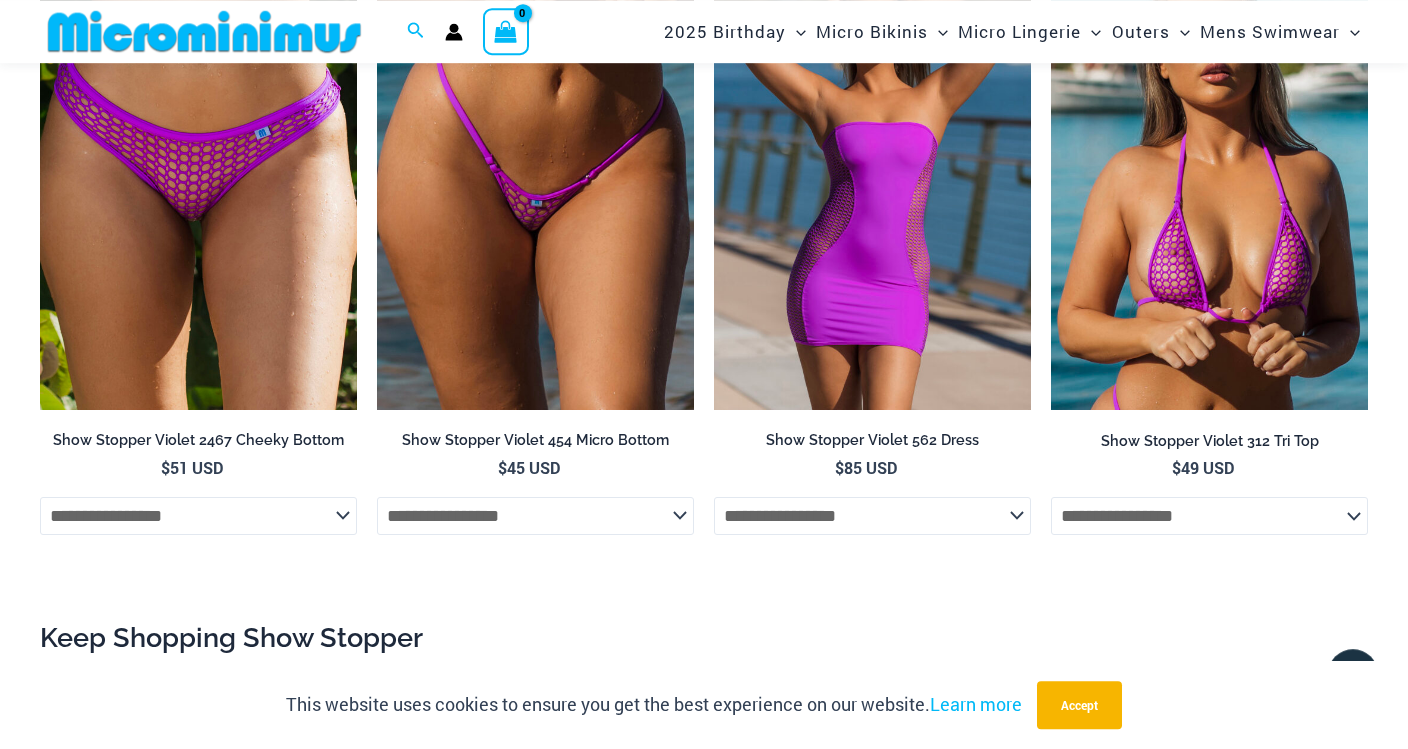scroll, scrollTop: 1795, scrollLeft: 0, axis: vertical 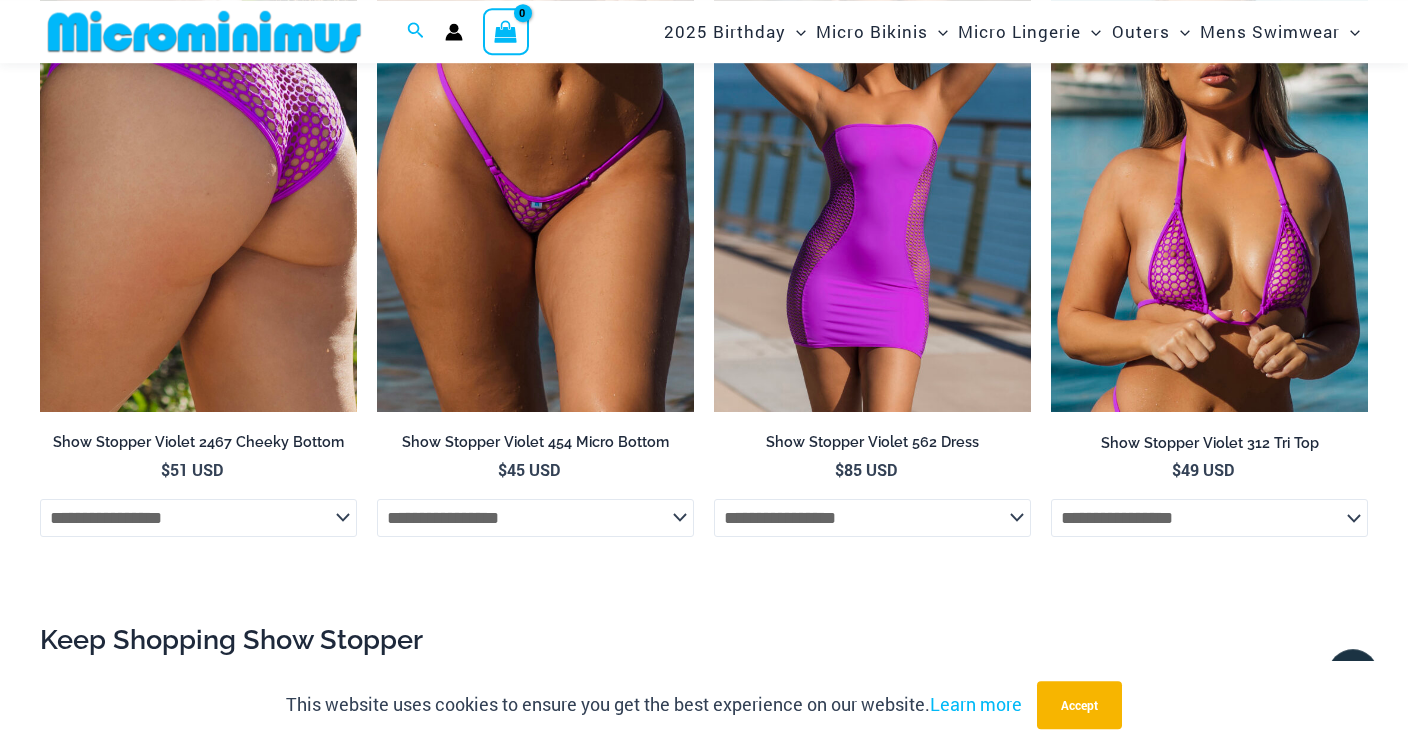click at bounding box center [198, 174] 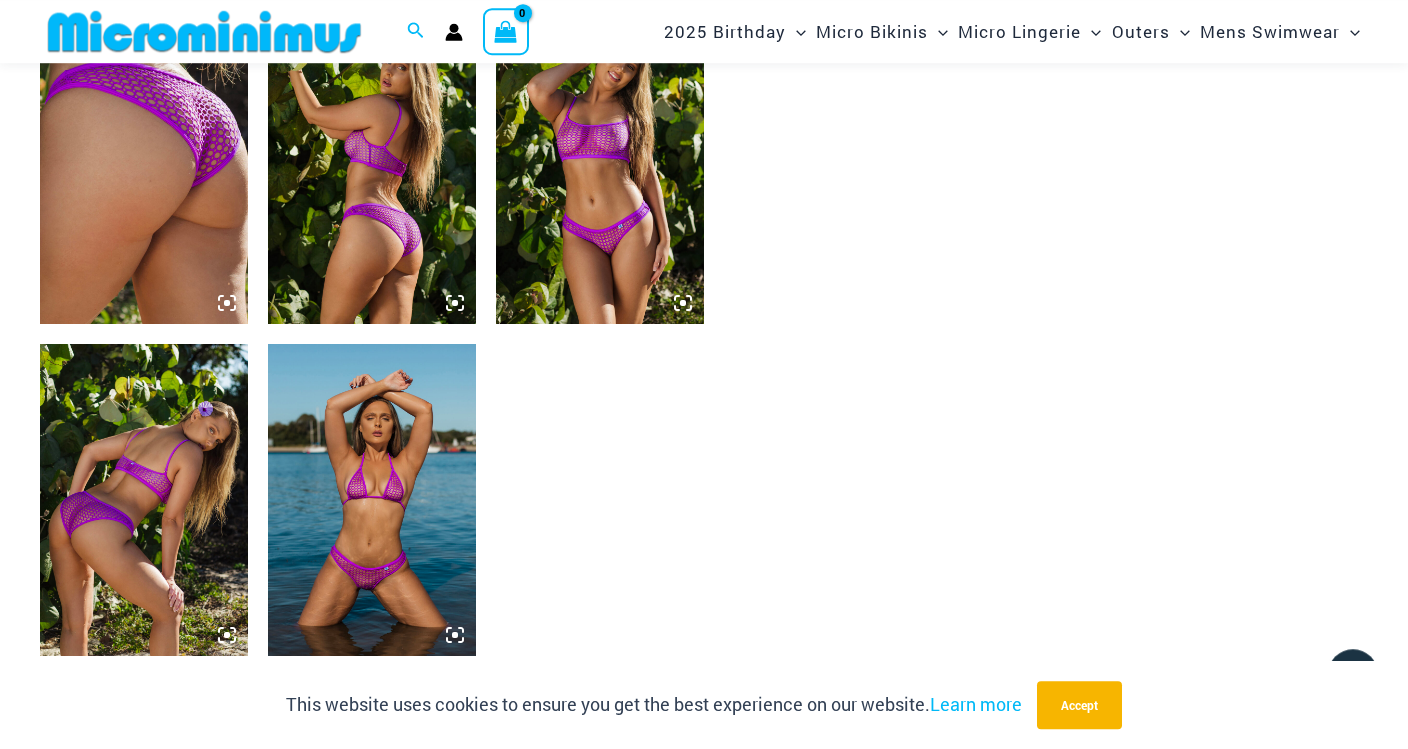scroll, scrollTop: 1184, scrollLeft: 0, axis: vertical 